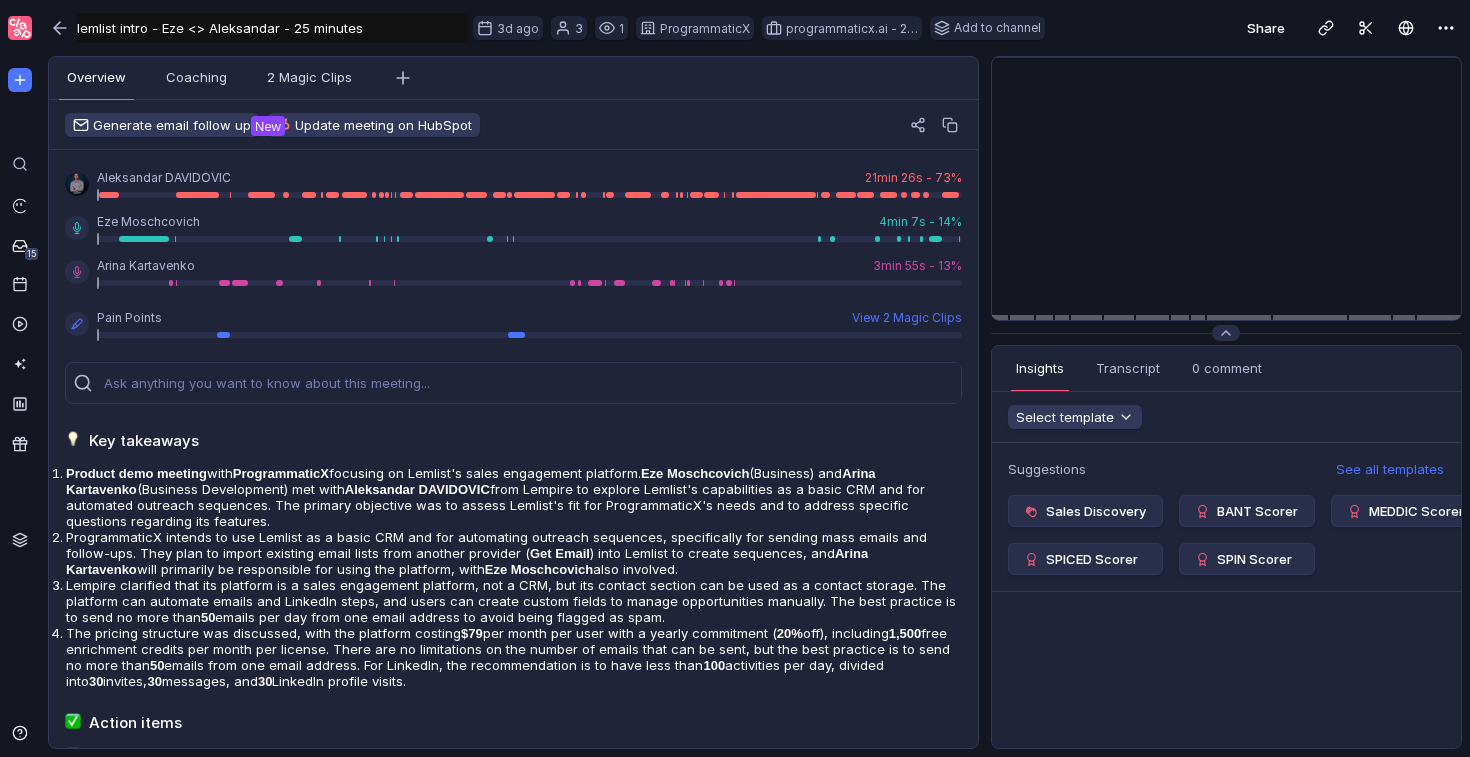 scroll, scrollTop: 0, scrollLeft: 0, axis: both 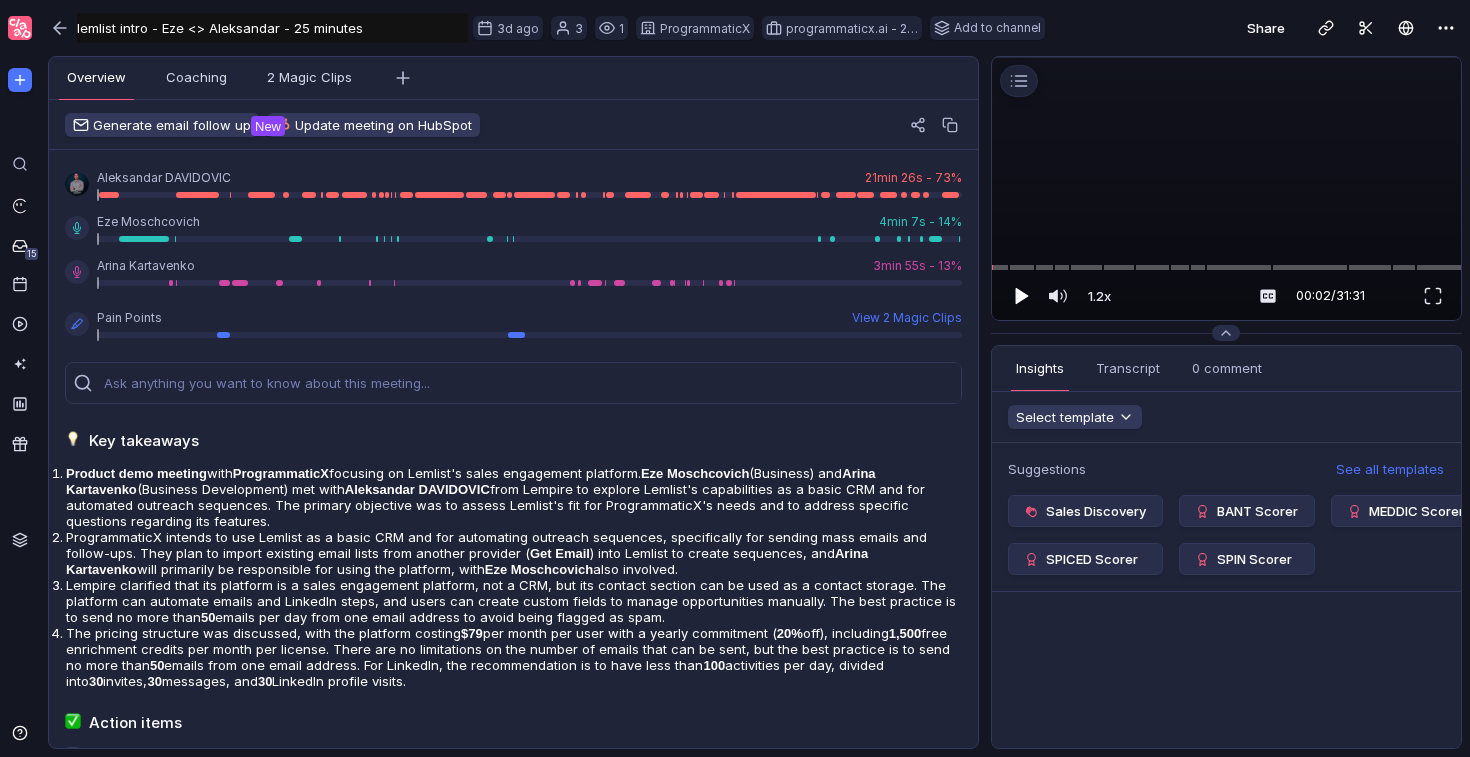 click at bounding box center [1020, 296] 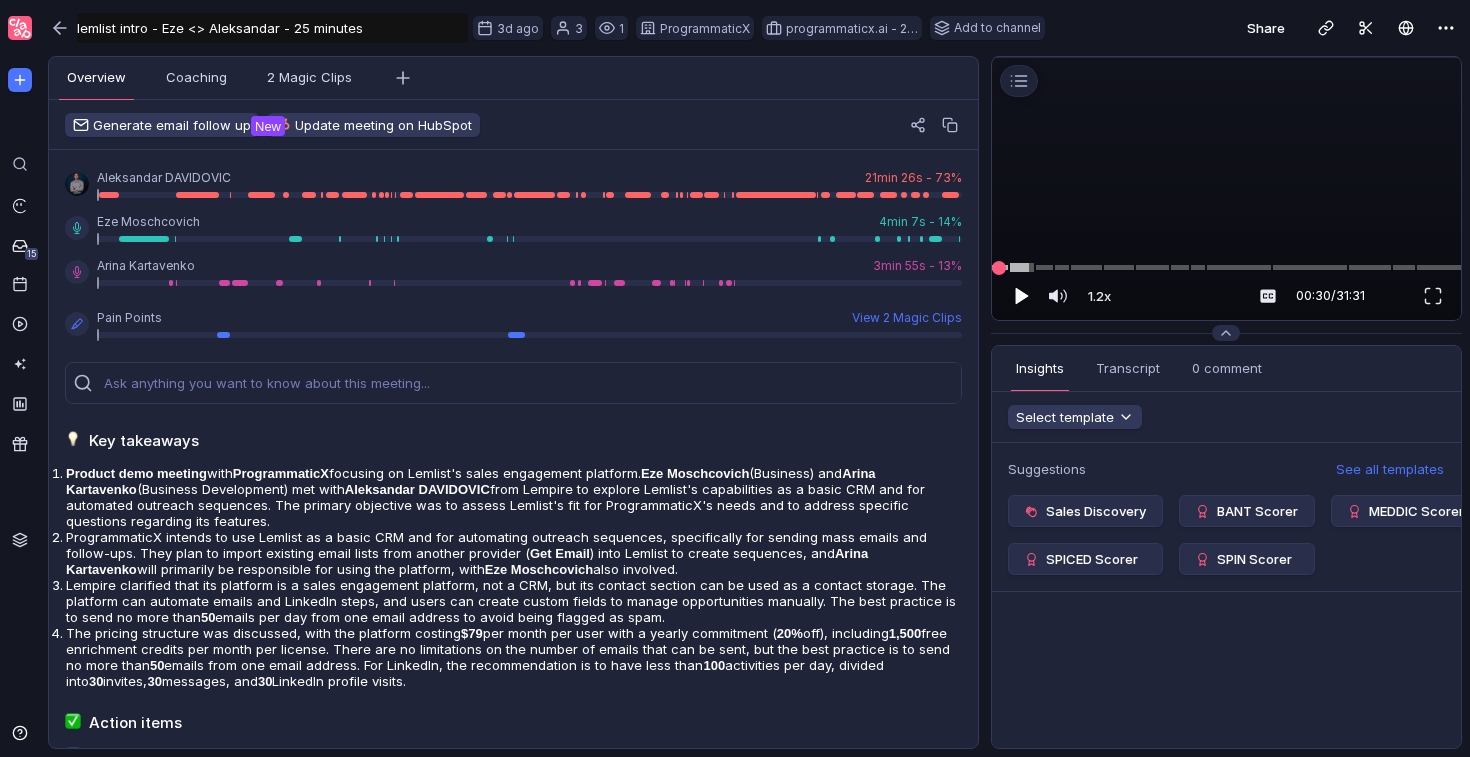 click at bounding box center [1022, 296] 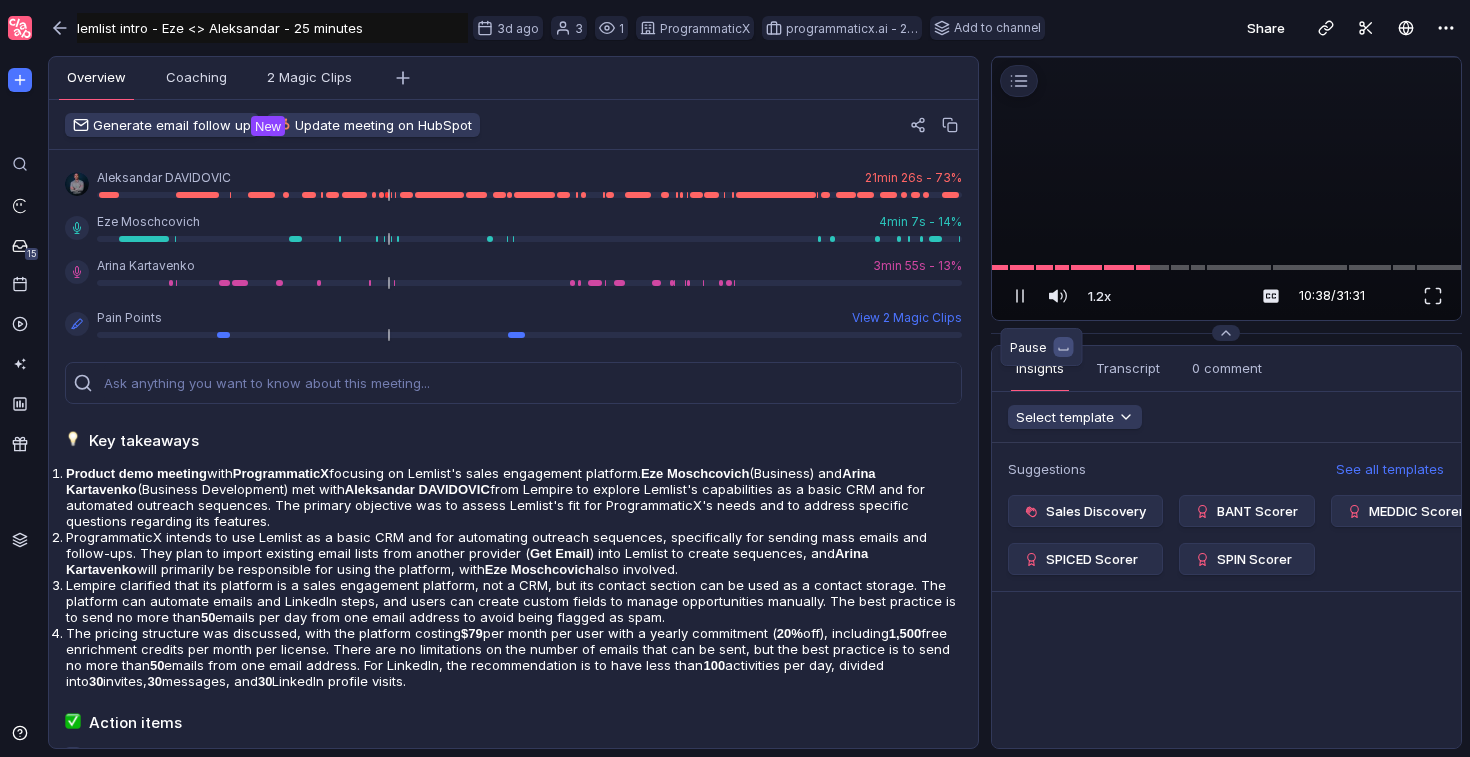 scroll, scrollTop: 0, scrollLeft: 0, axis: both 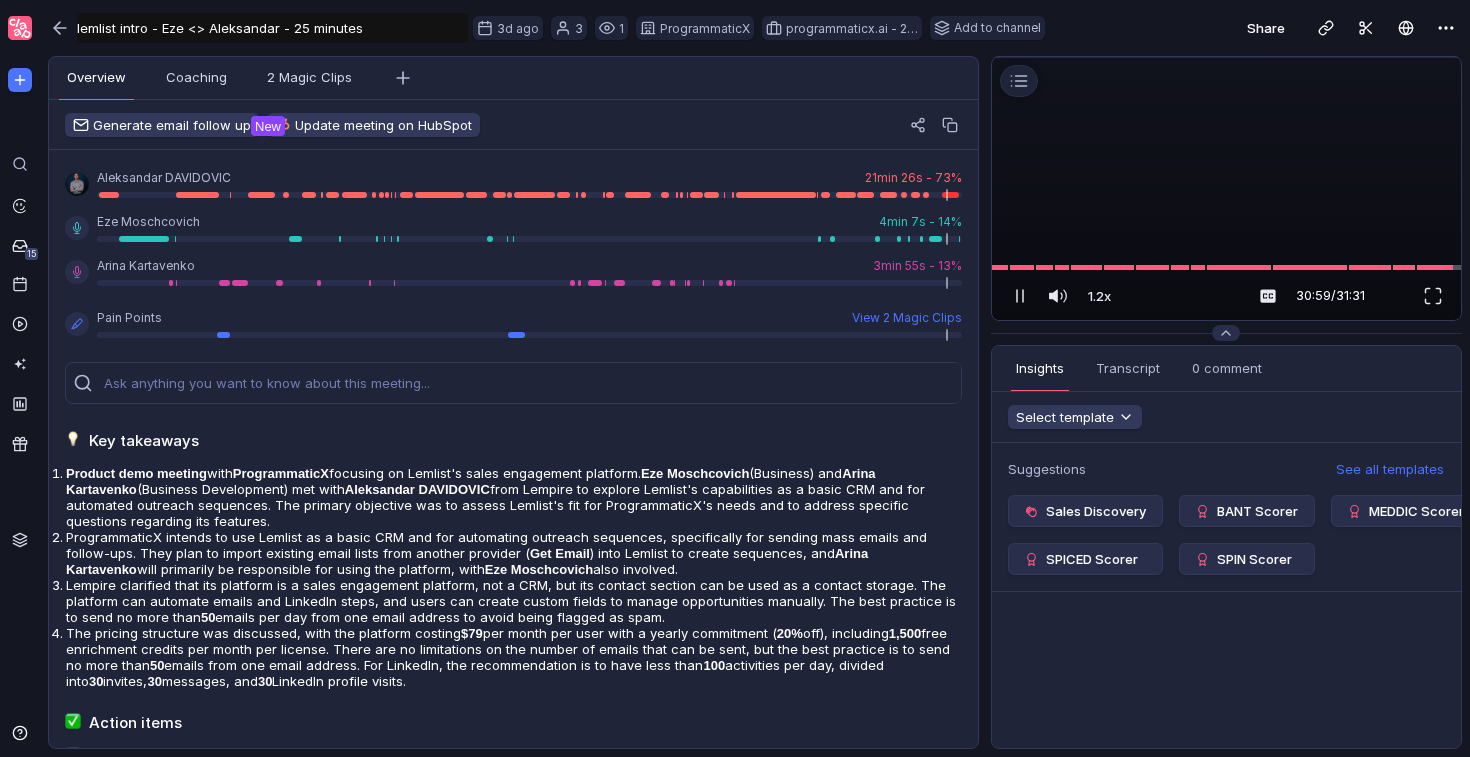click at bounding box center [1226, 57] 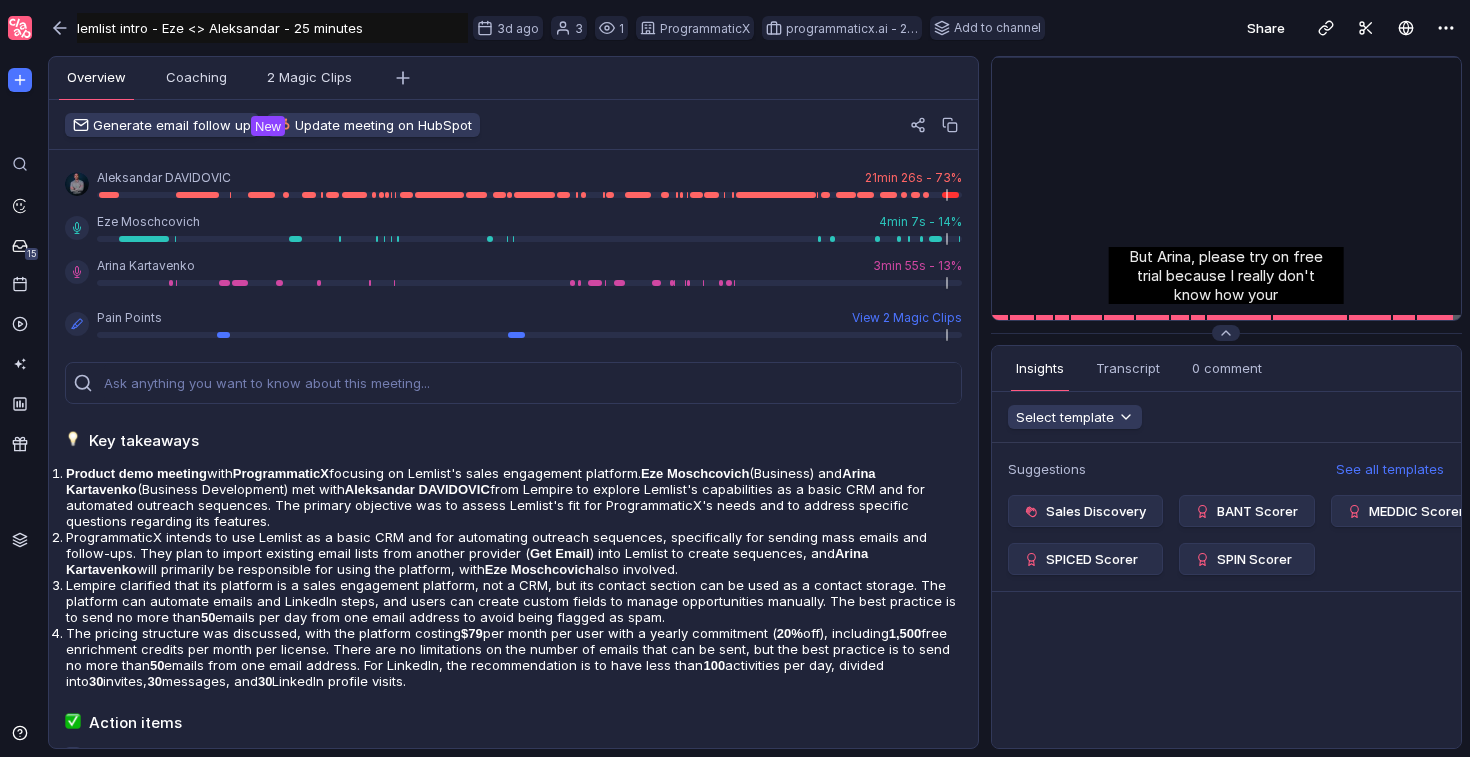 scroll, scrollTop: 0, scrollLeft: 0, axis: both 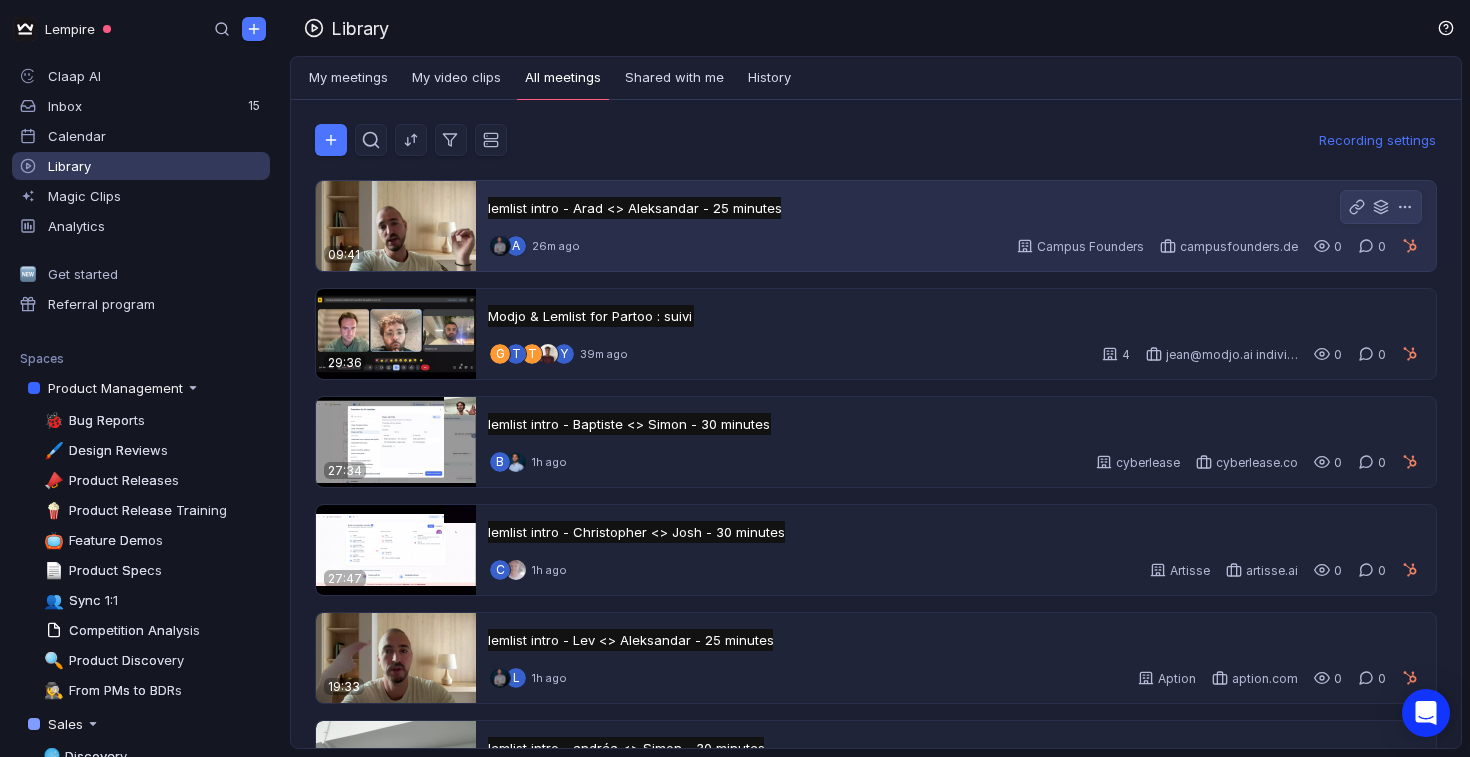 click at bounding box center (396, 226) 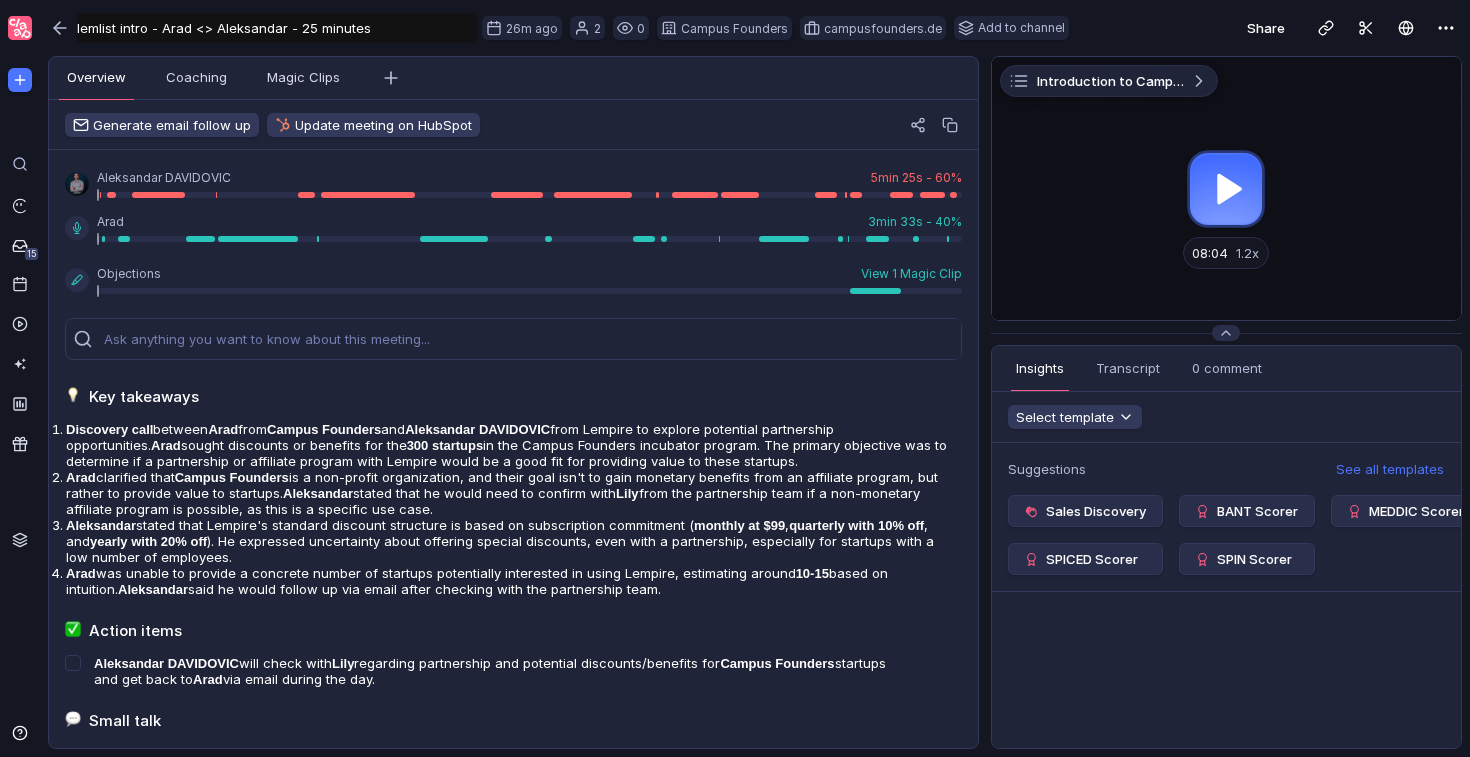 click at bounding box center [1226, 188] 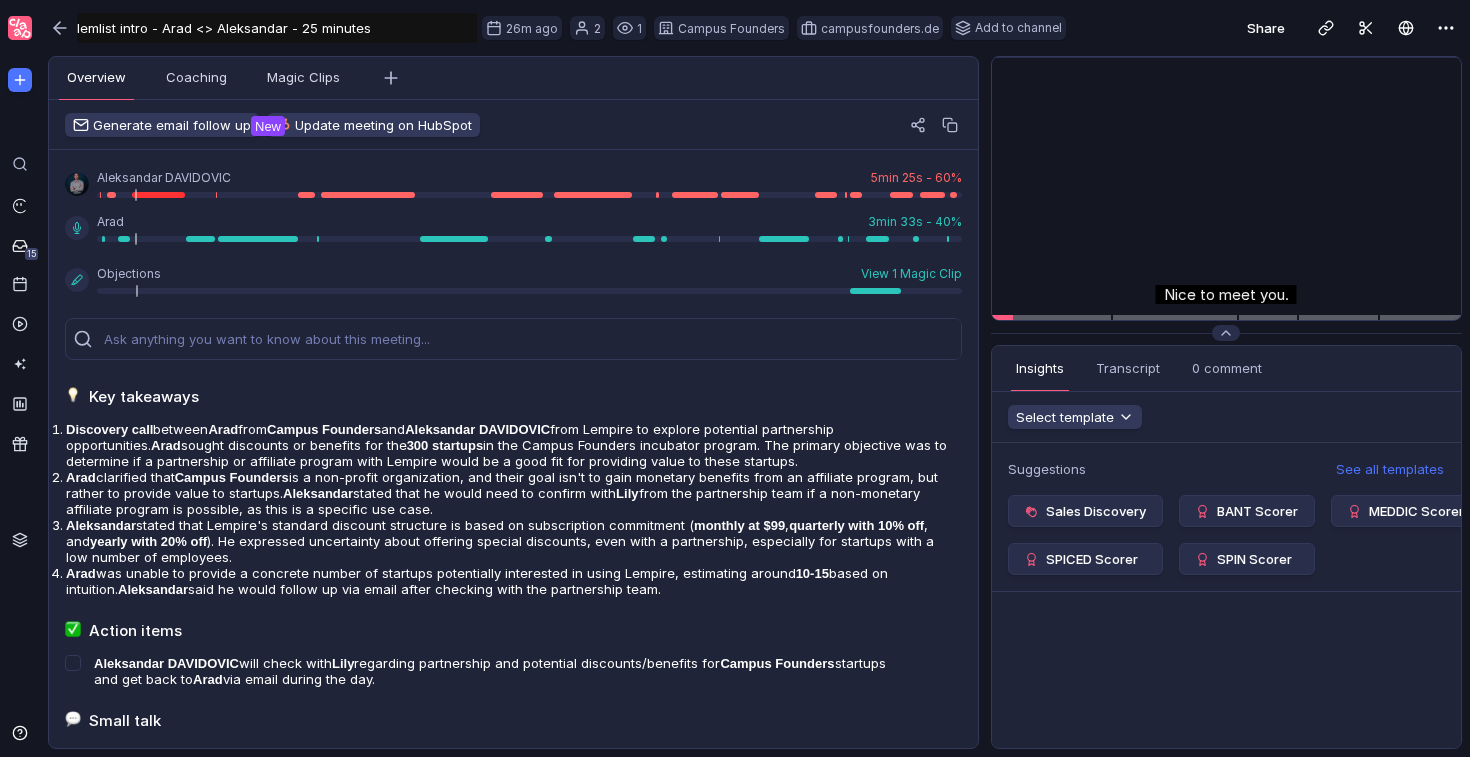 scroll, scrollTop: 0, scrollLeft: 0, axis: both 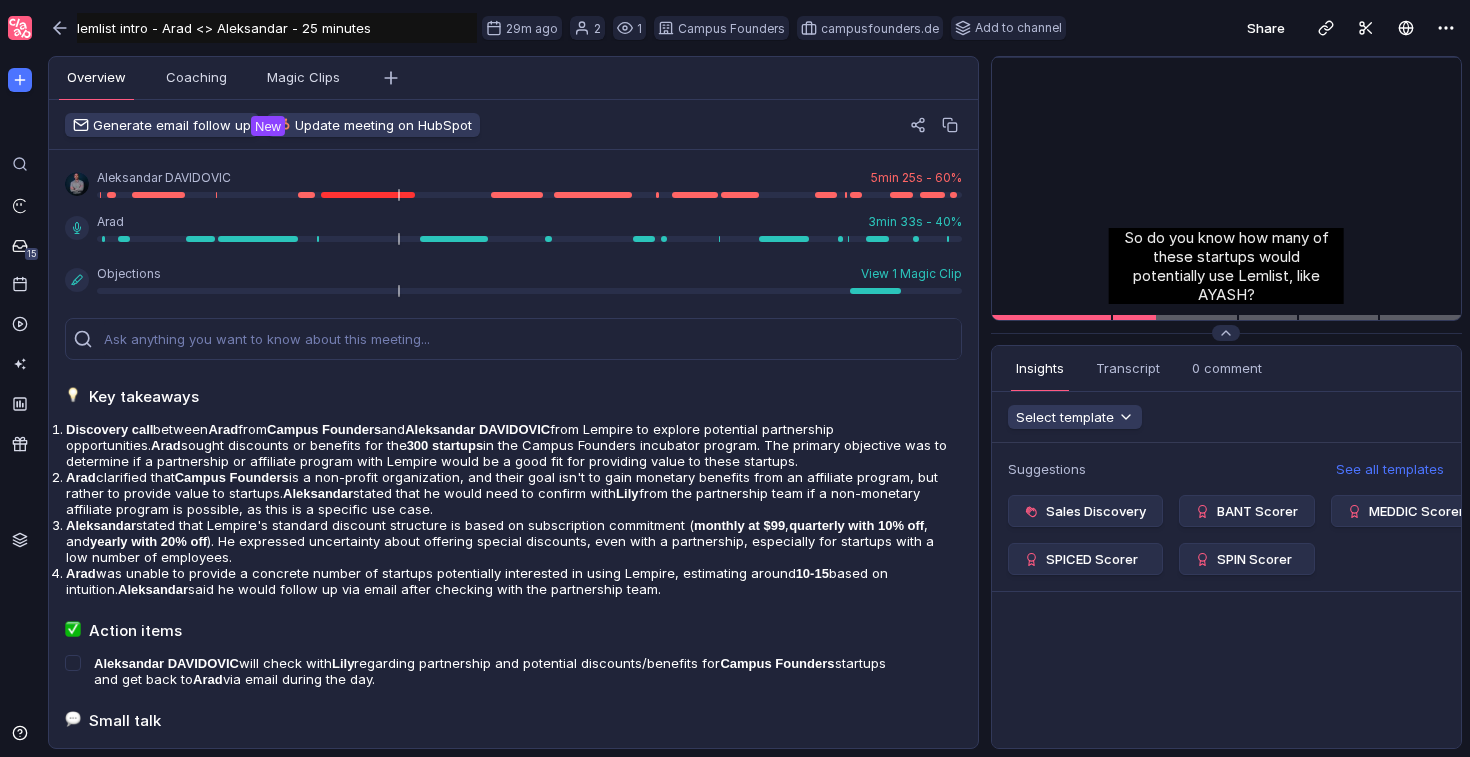 click at bounding box center (1226, 57) 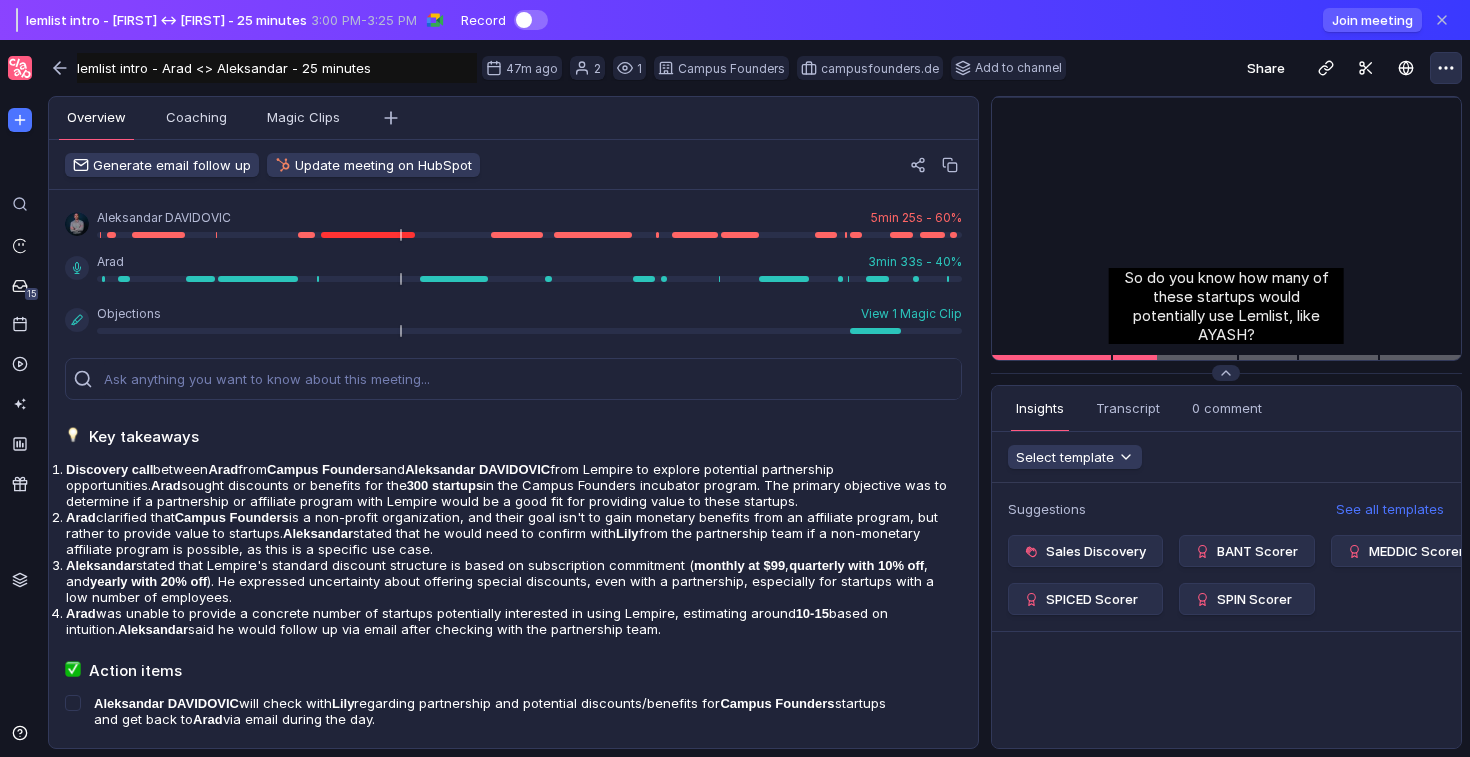 click at bounding box center (1442, 20) 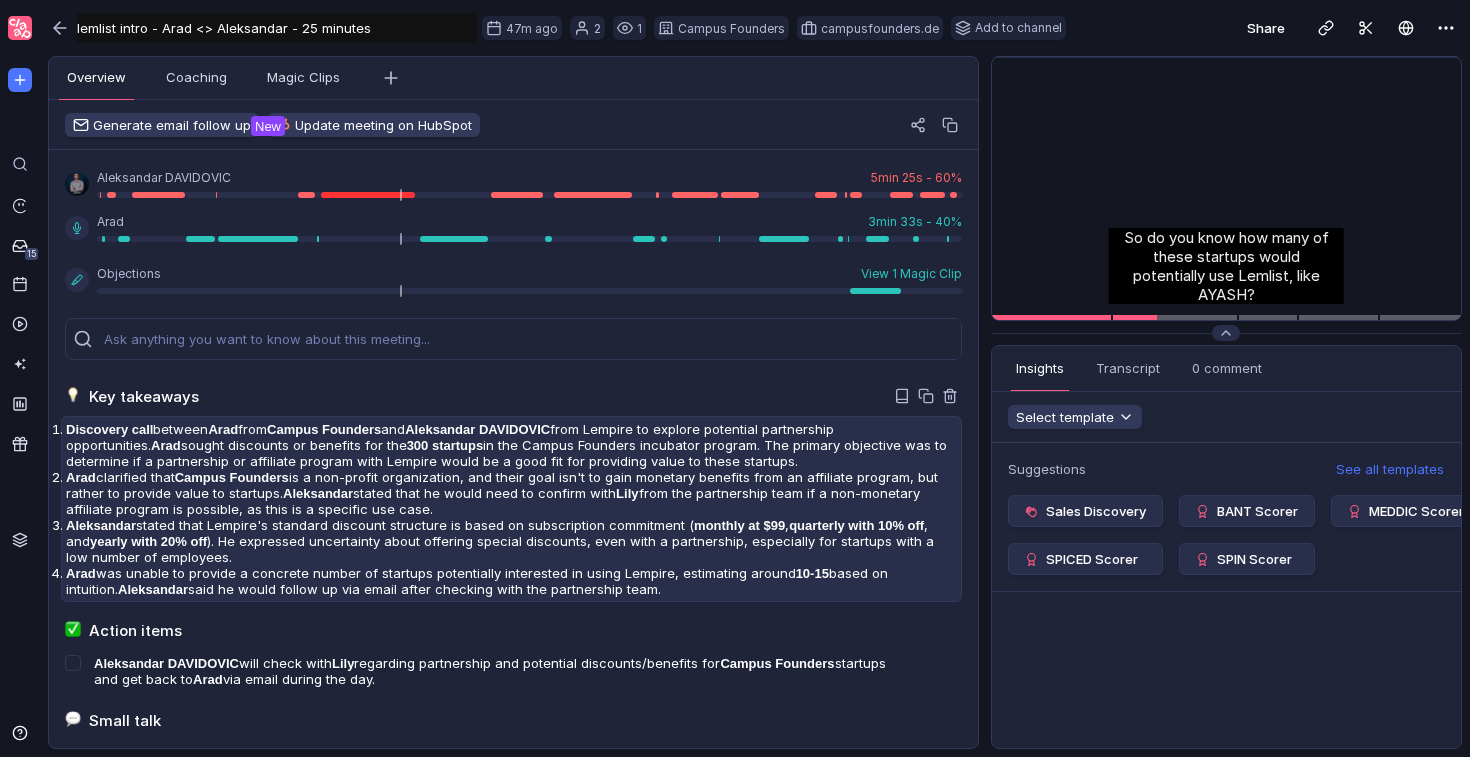 scroll, scrollTop: 0, scrollLeft: 0, axis: both 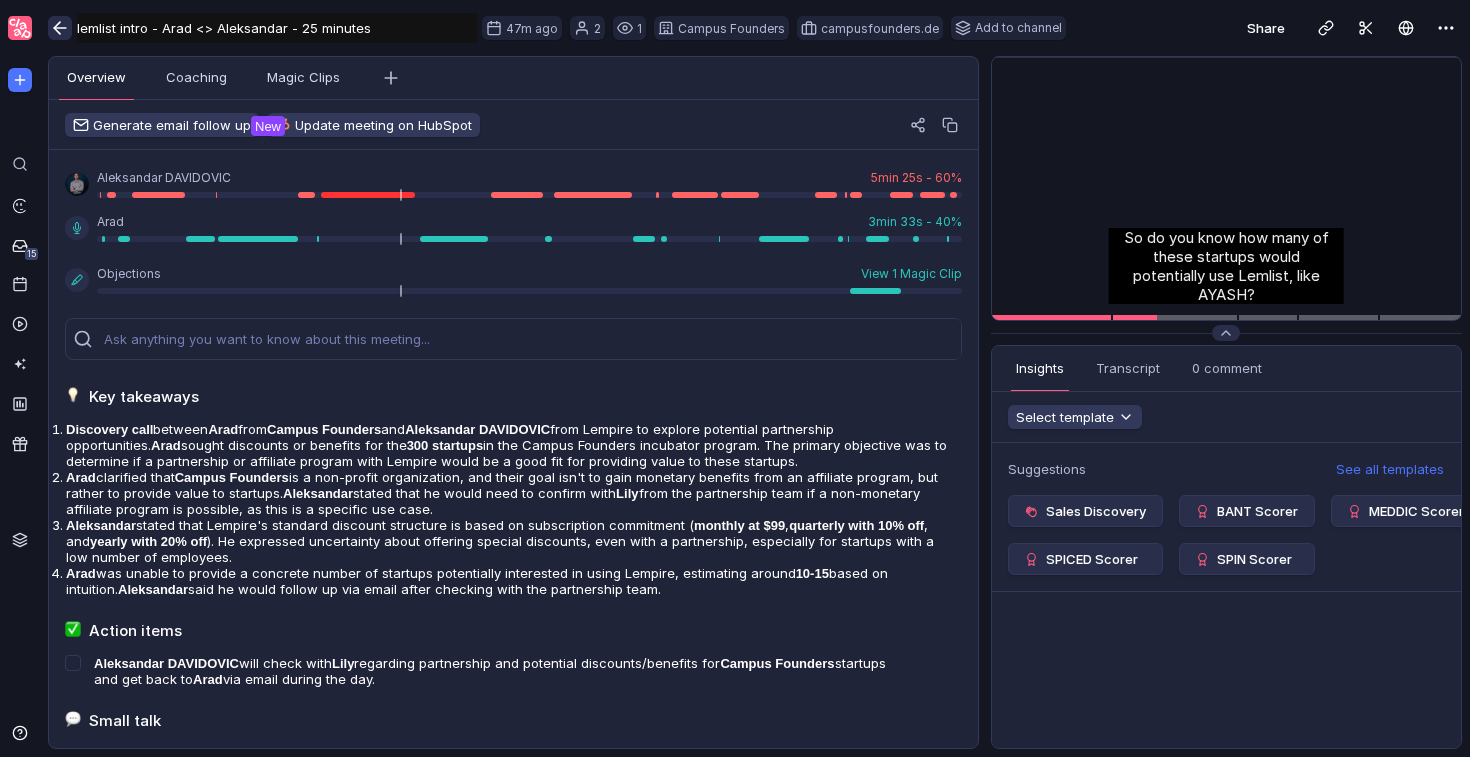 click at bounding box center (60, 28) 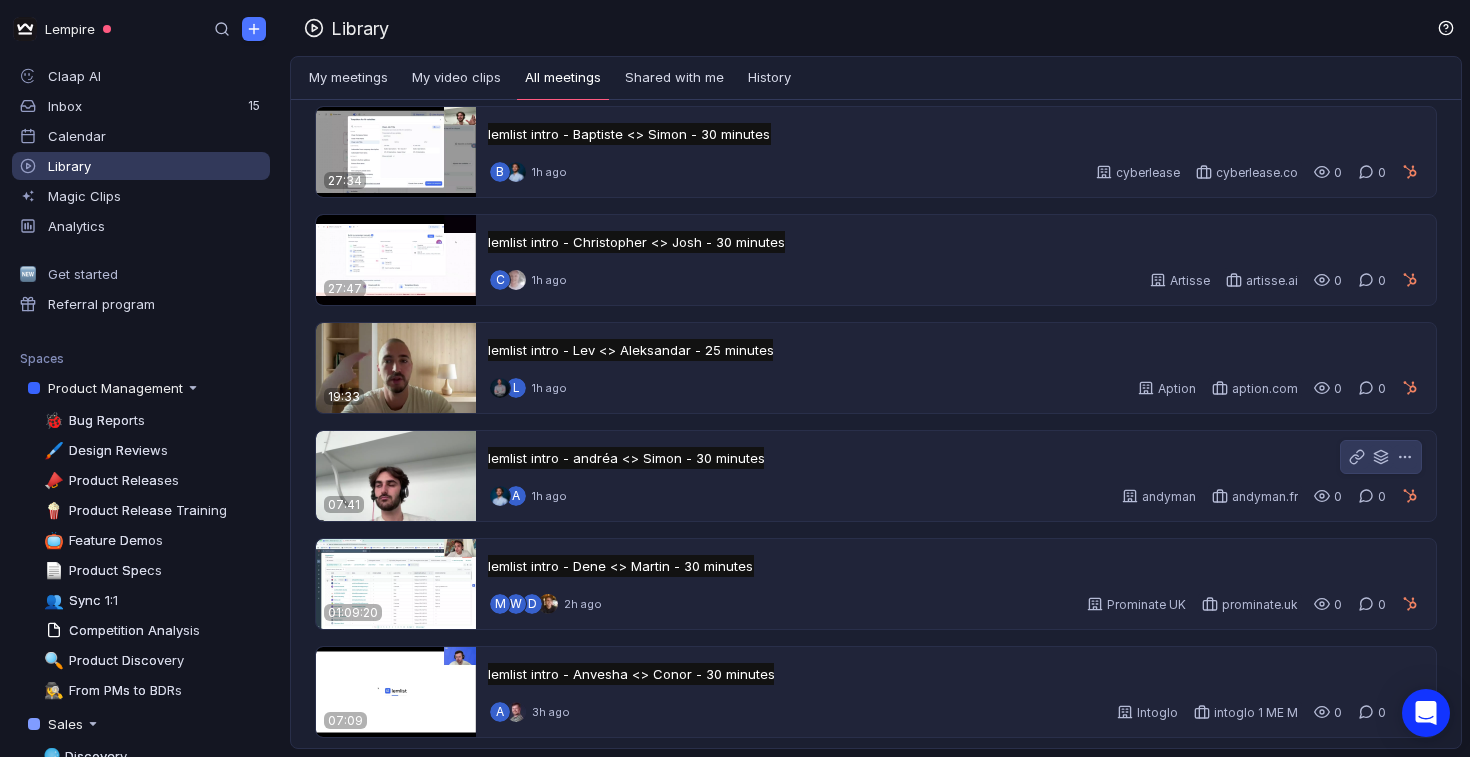 scroll, scrollTop: 464, scrollLeft: 0, axis: vertical 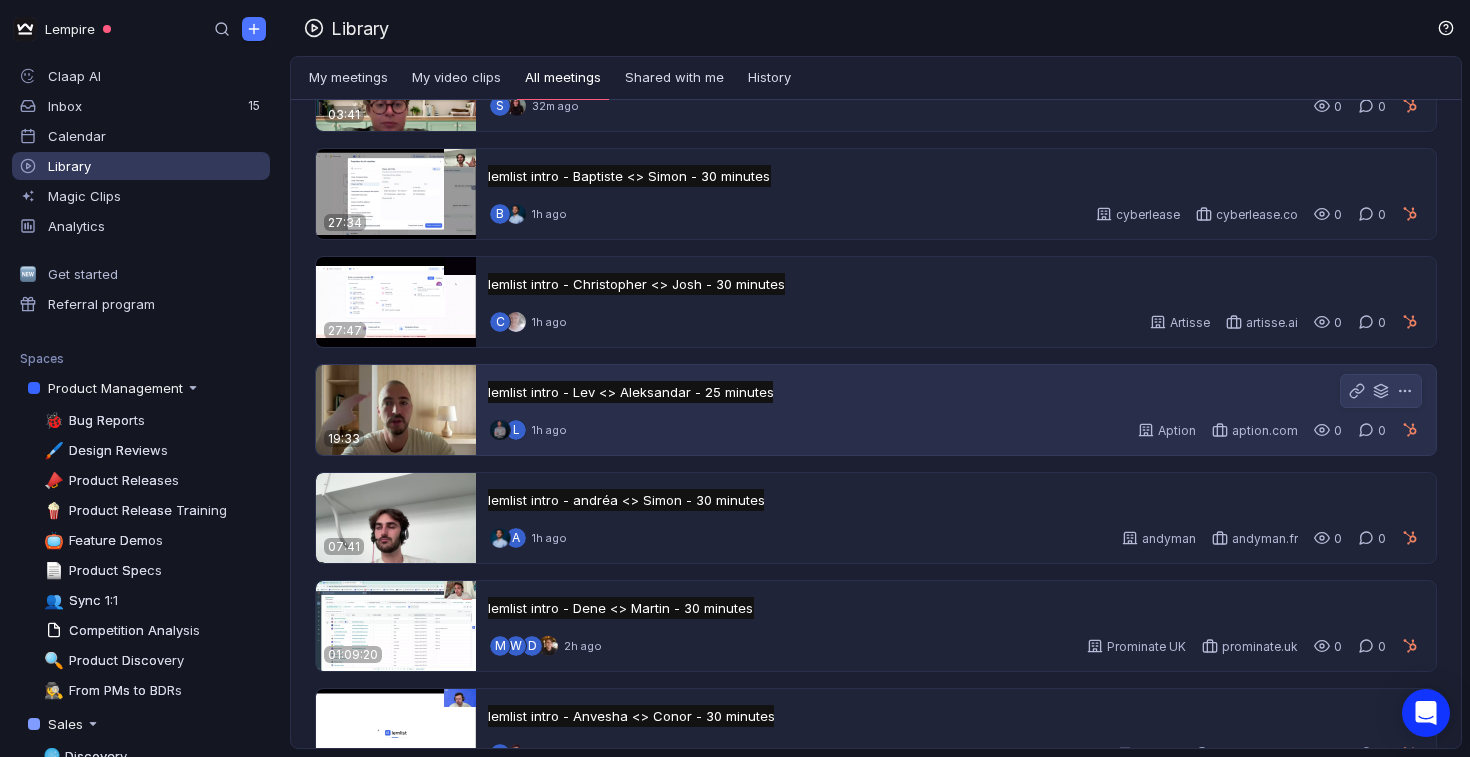 click at bounding box center (396, 410) 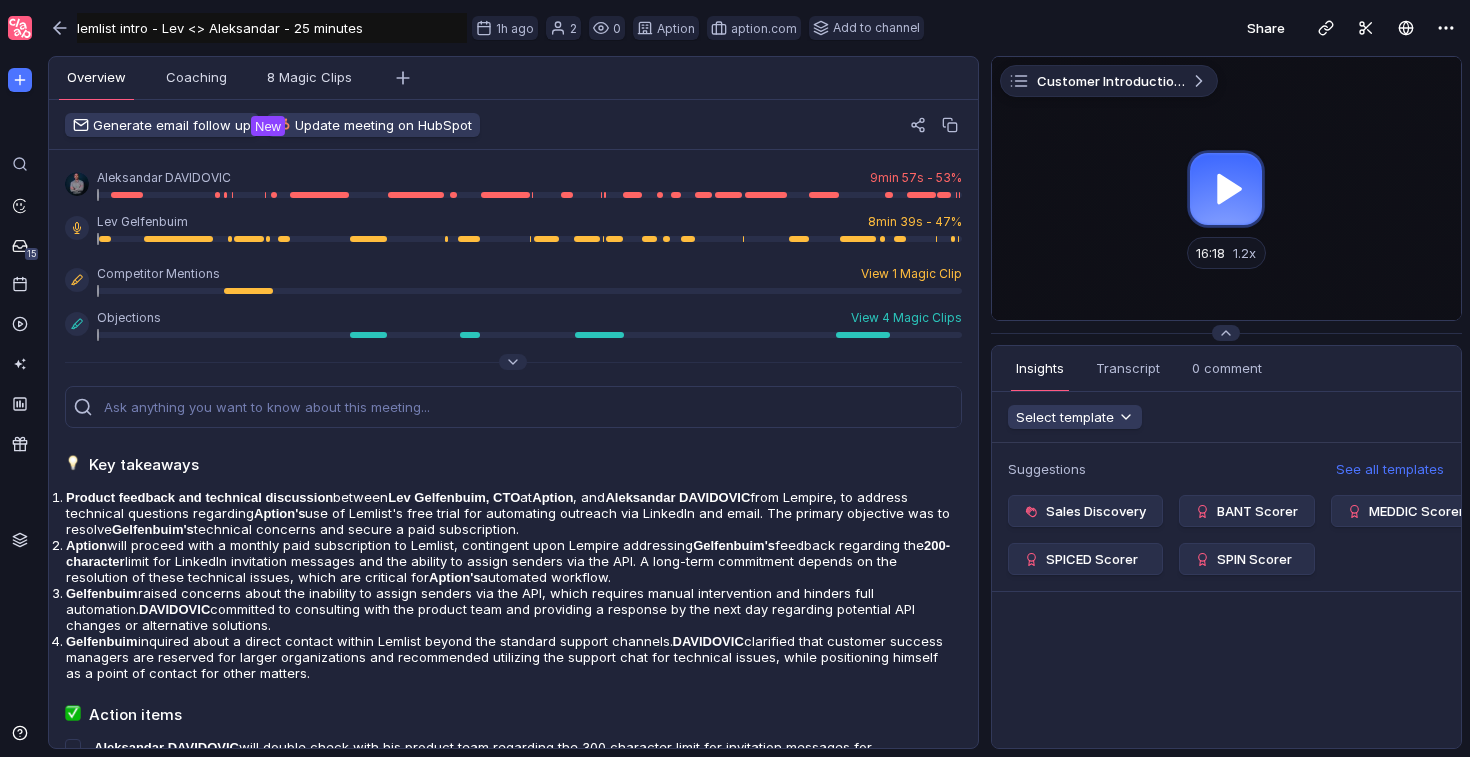 click at bounding box center (1226, 188) 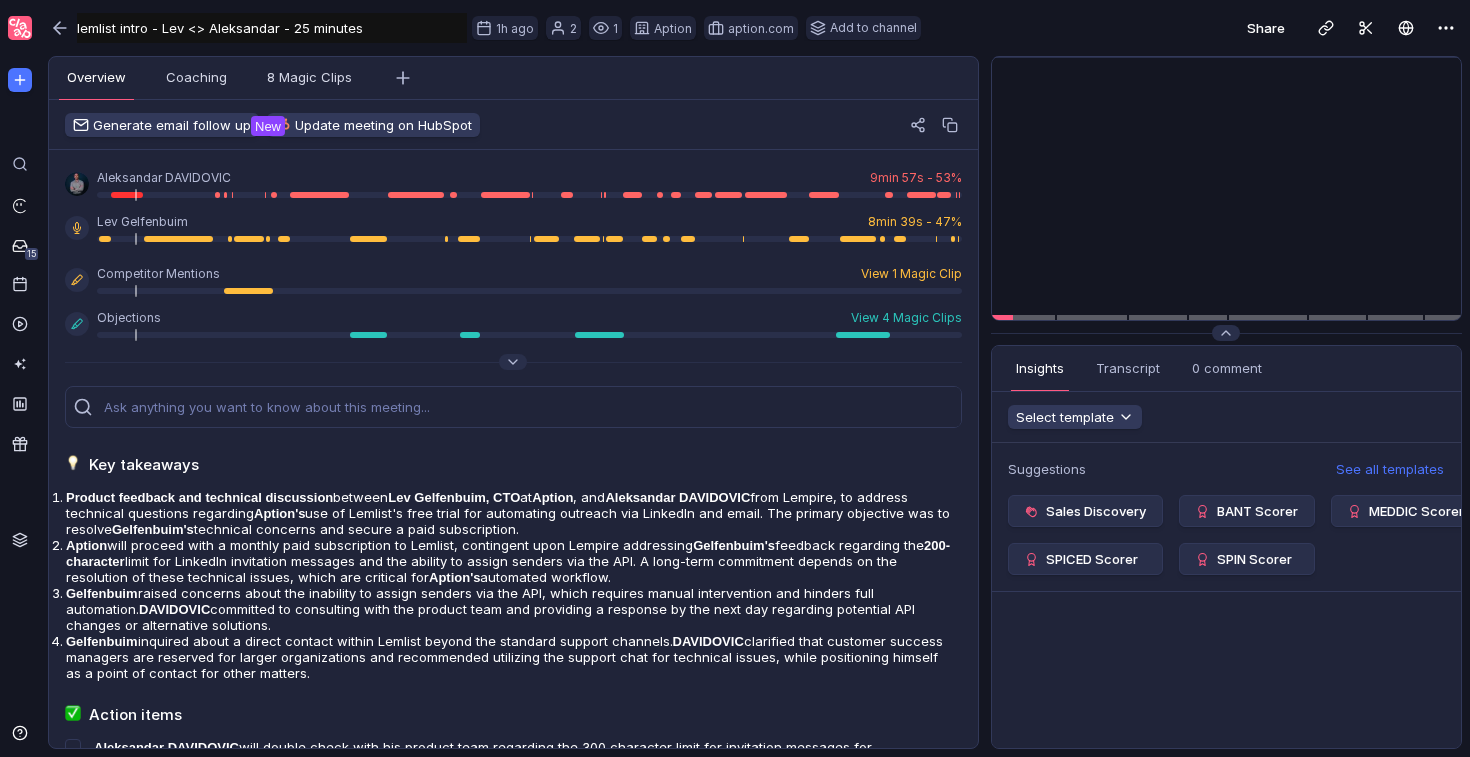 scroll, scrollTop: 0, scrollLeft: 0, axis: both 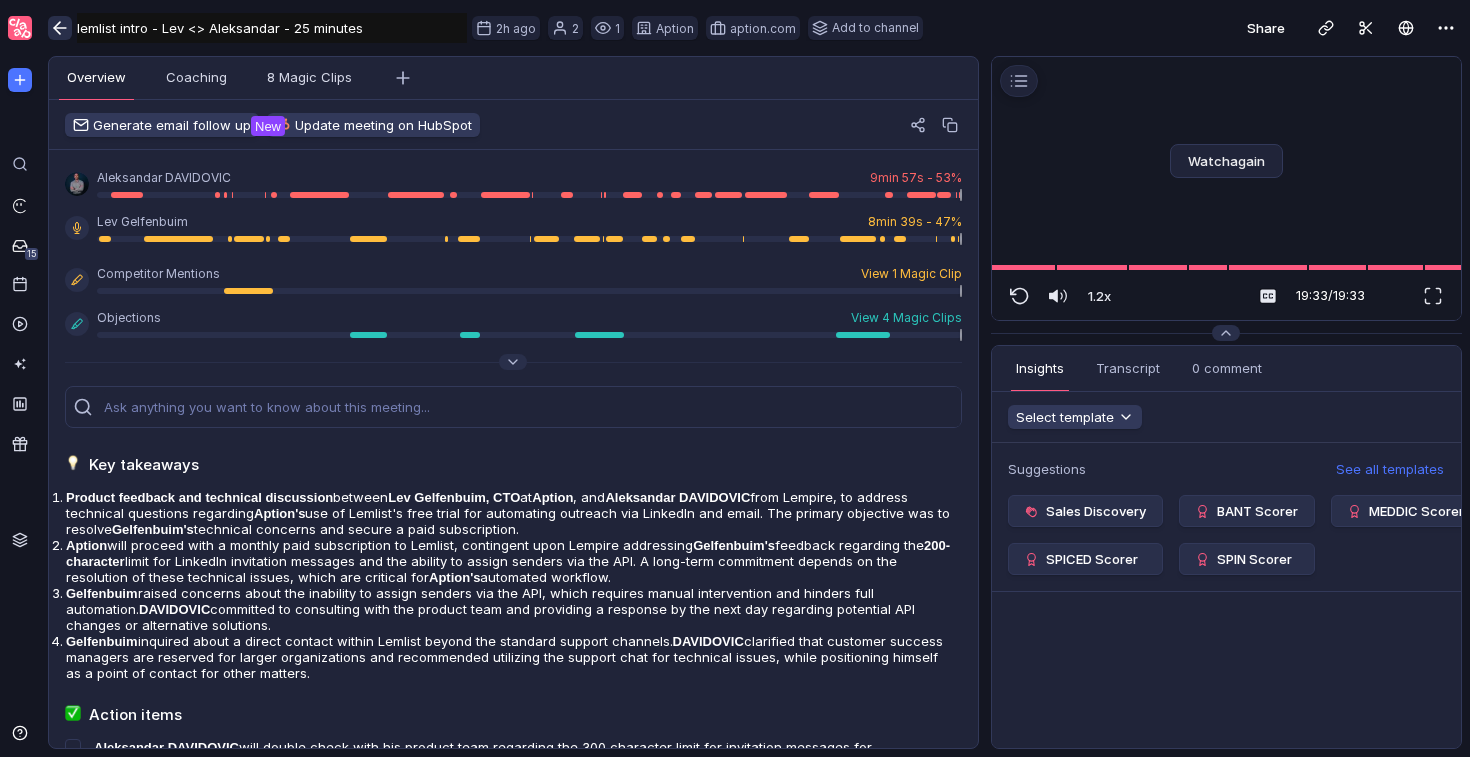 click at bounding box center (57, 28) 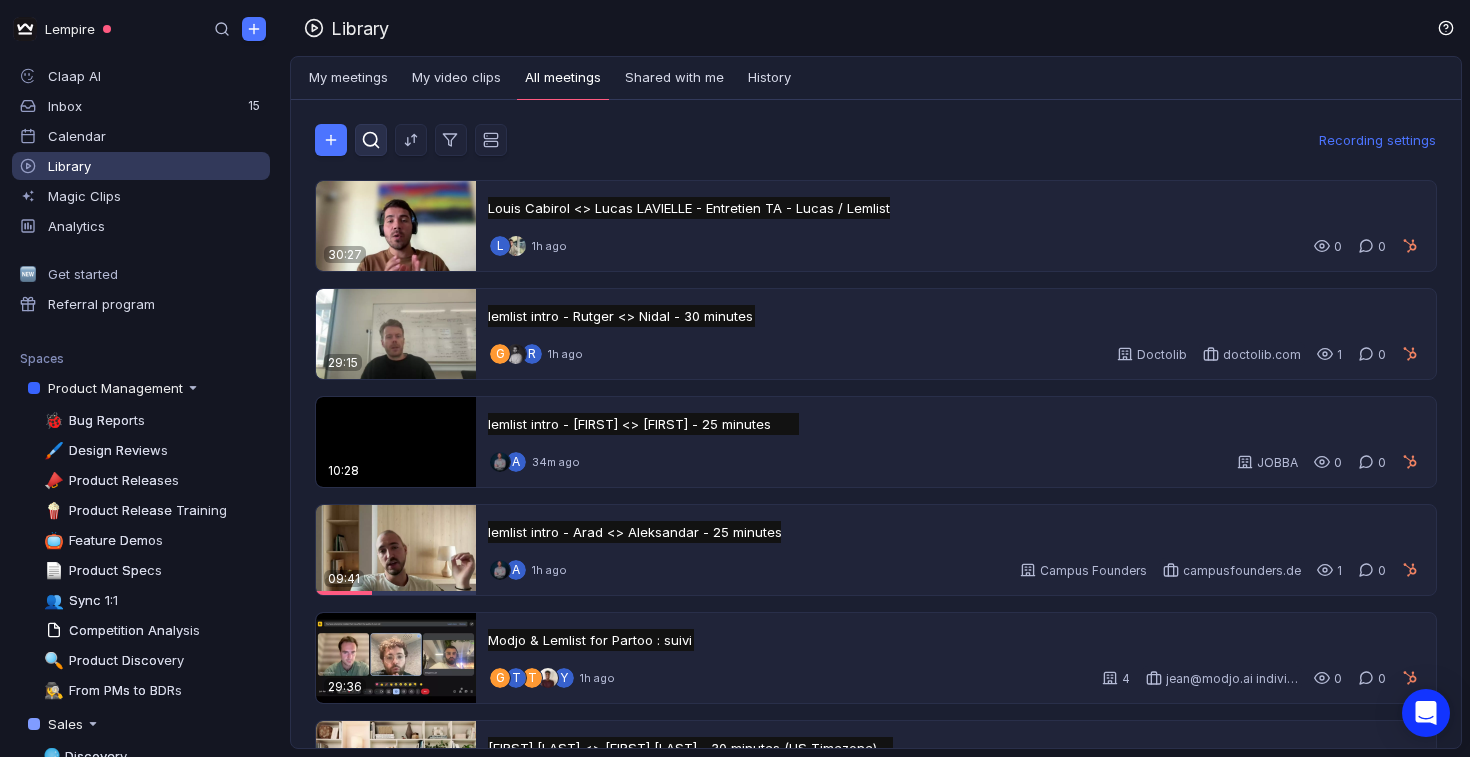 click at bounding box center [371, 140] 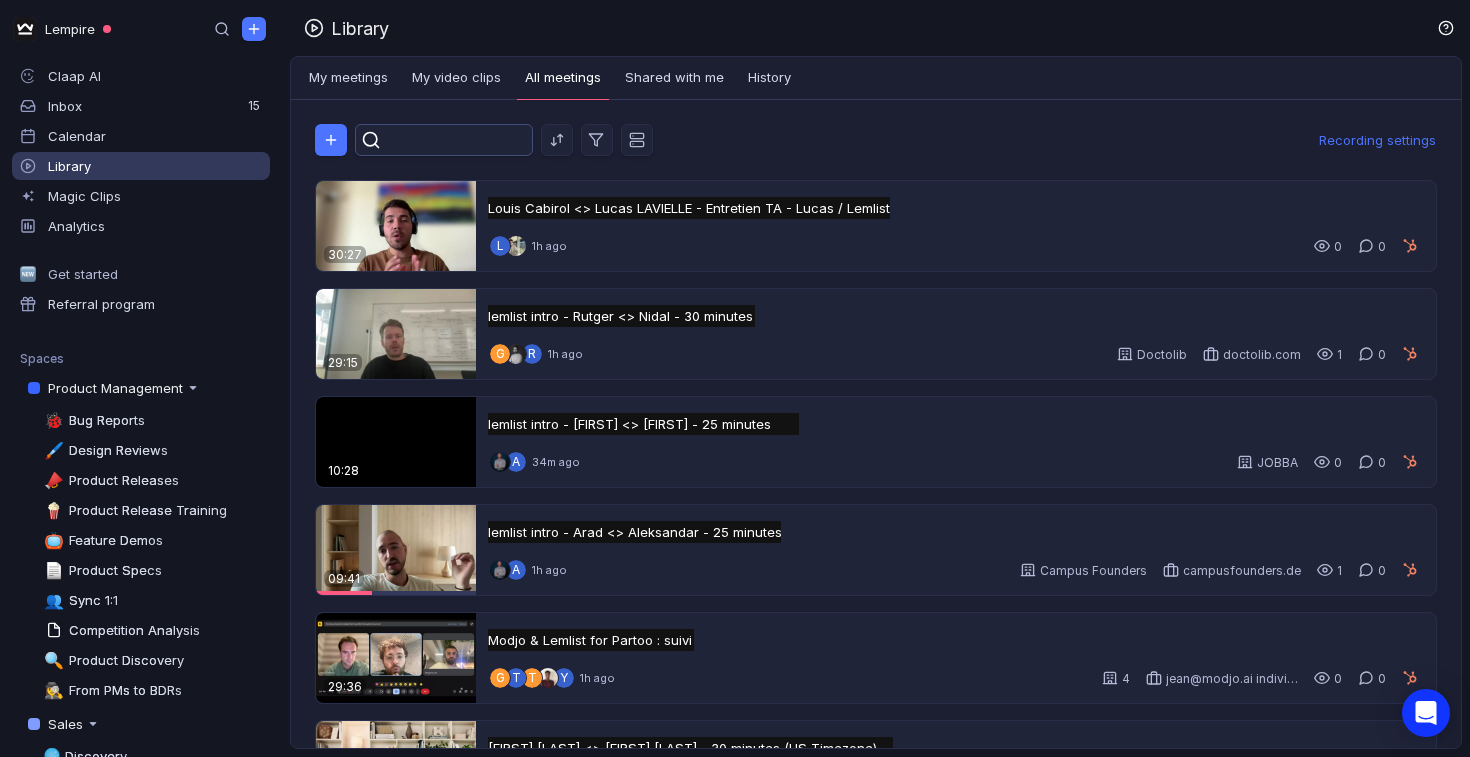 scroll, scrollTop: 0, scrollLeft: 0, axis: both 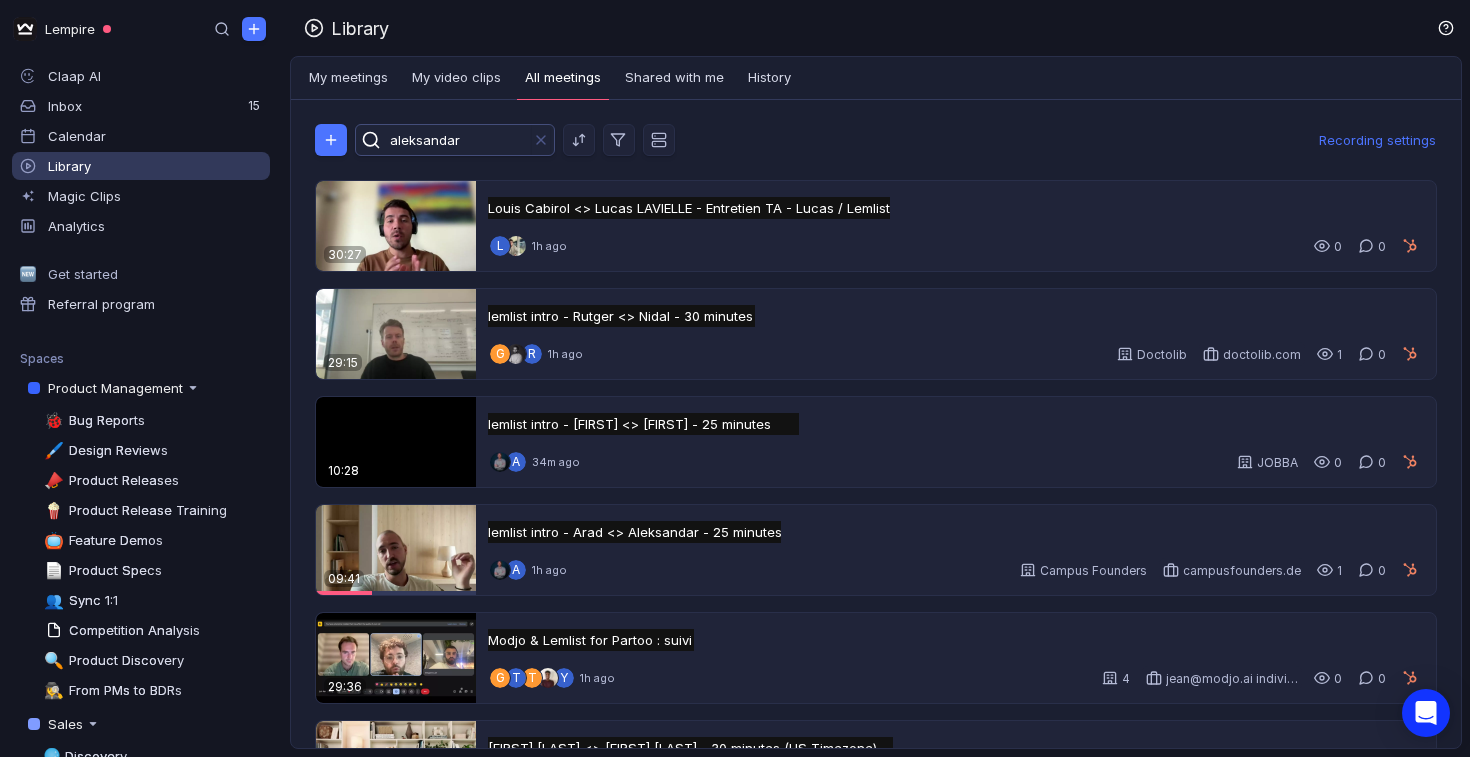 type on "aleksandar" 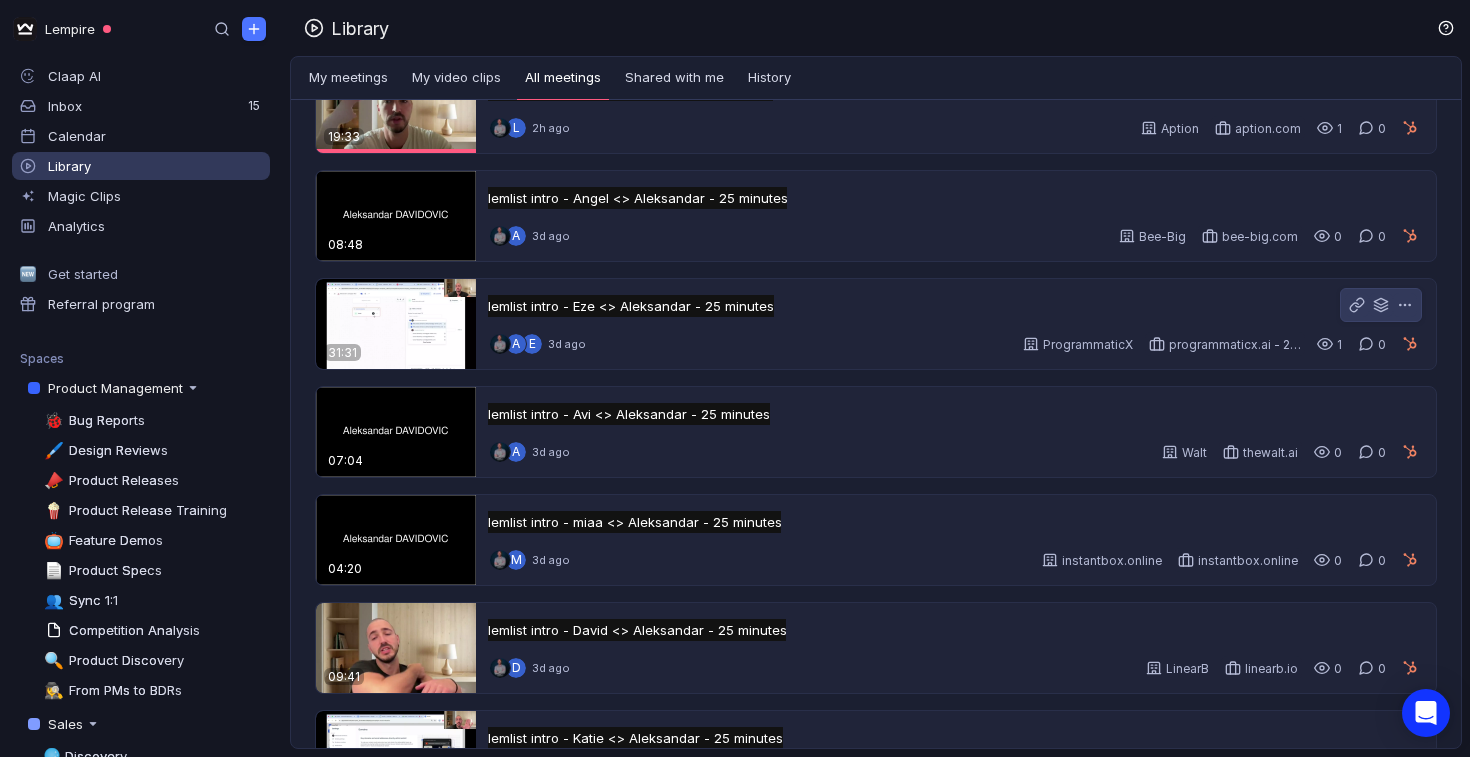 scroll, scrollTop: 338, scrollLeft: 0, axis: vertical 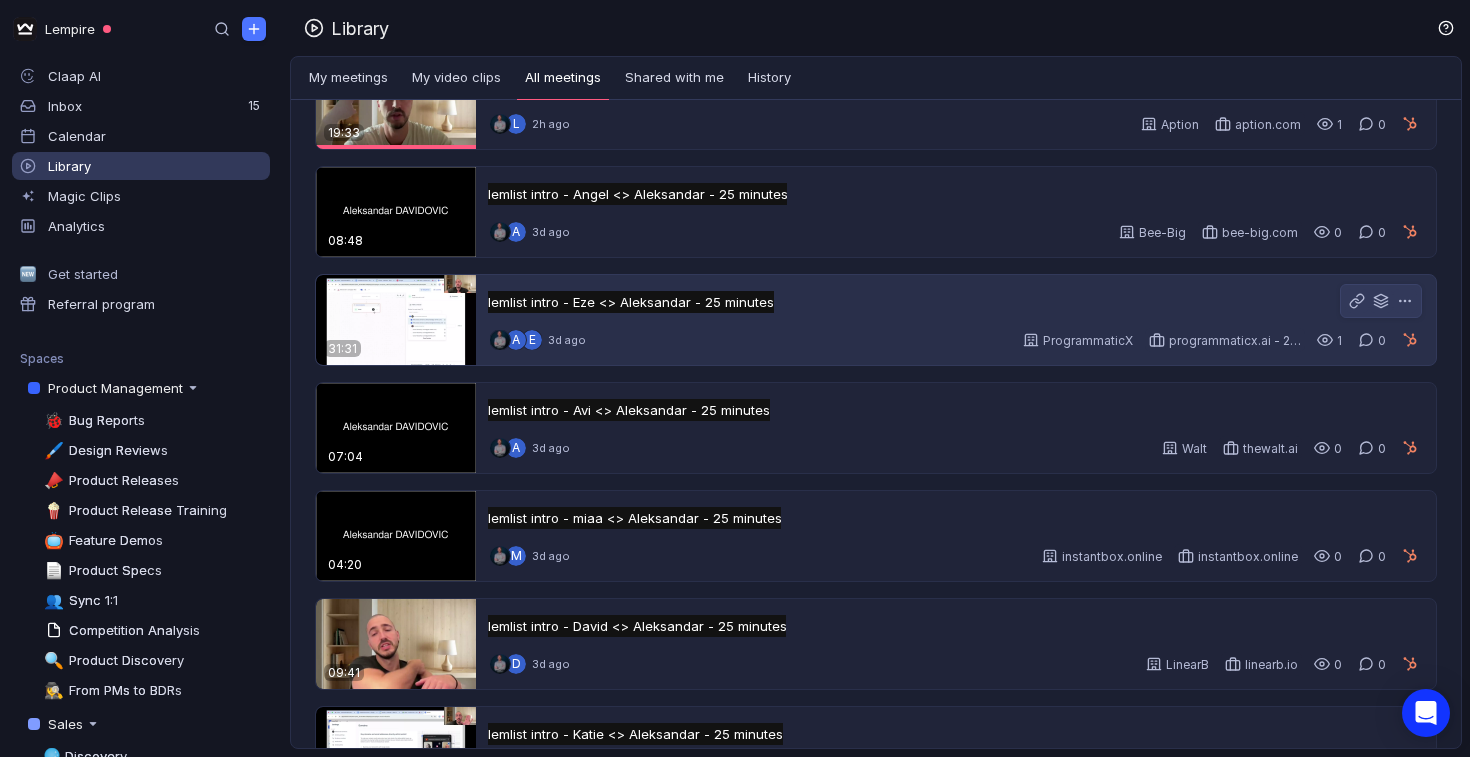 click at bounding box center (396, 320) 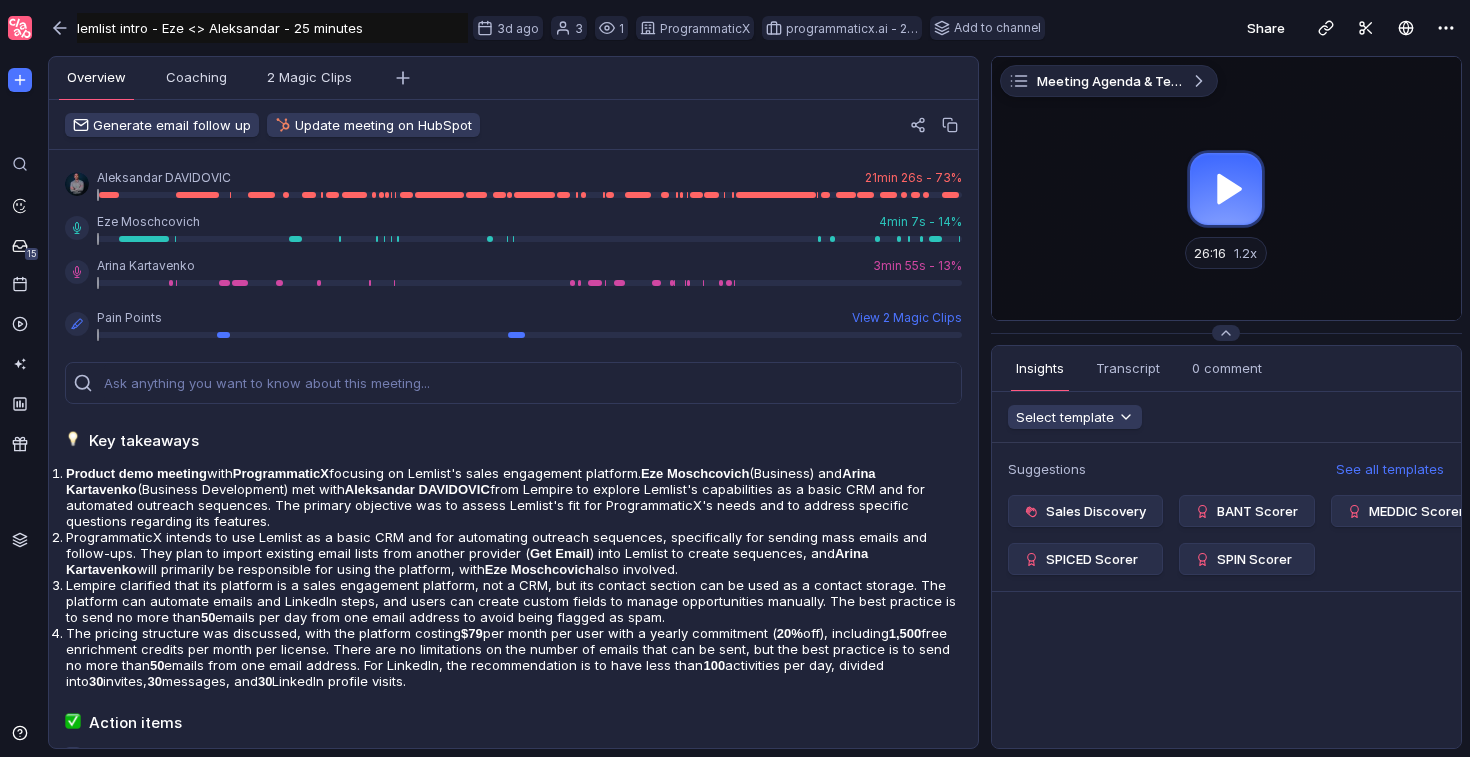 click at bounding box center (1226, 188) 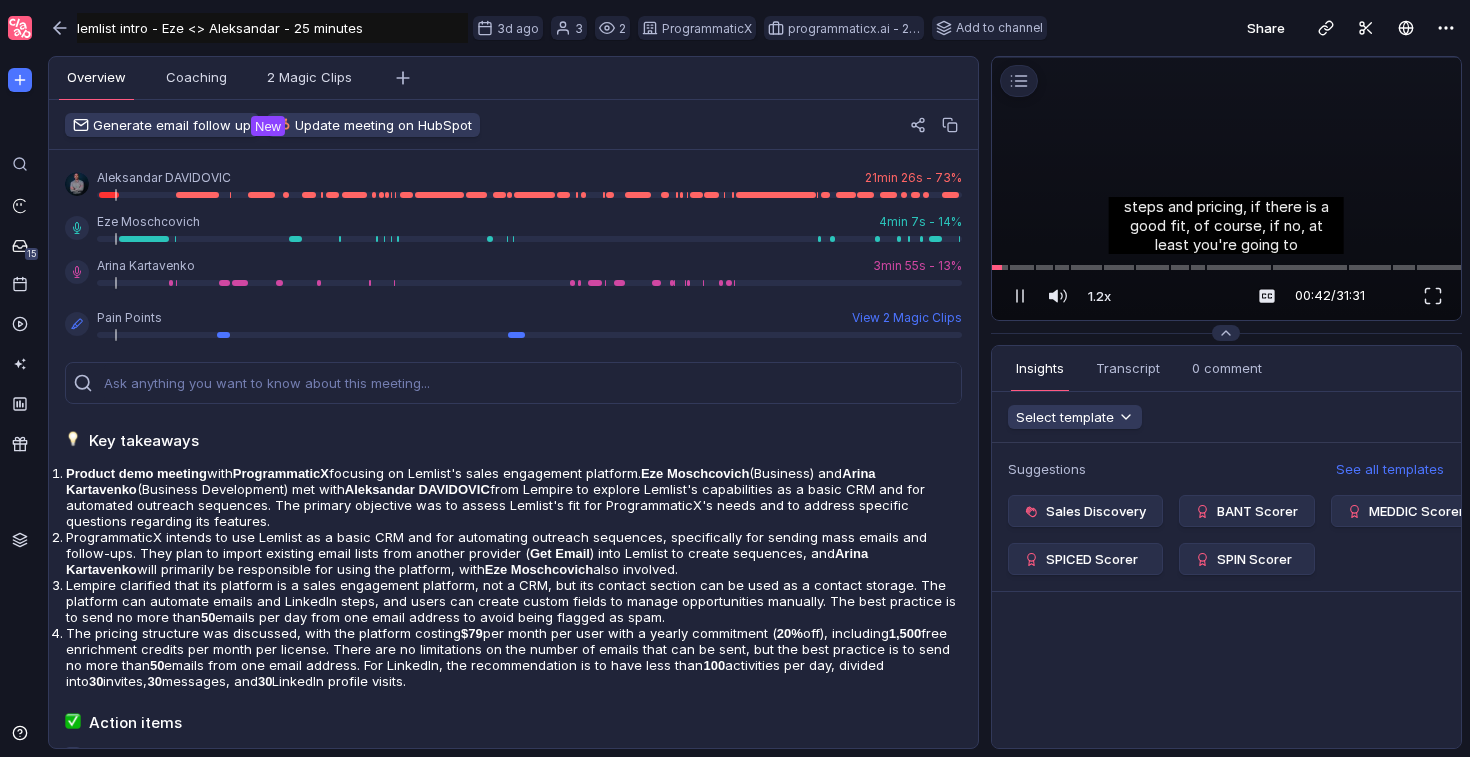 scroll, scrollTop: 0, scrollLeft: 0, axis: both 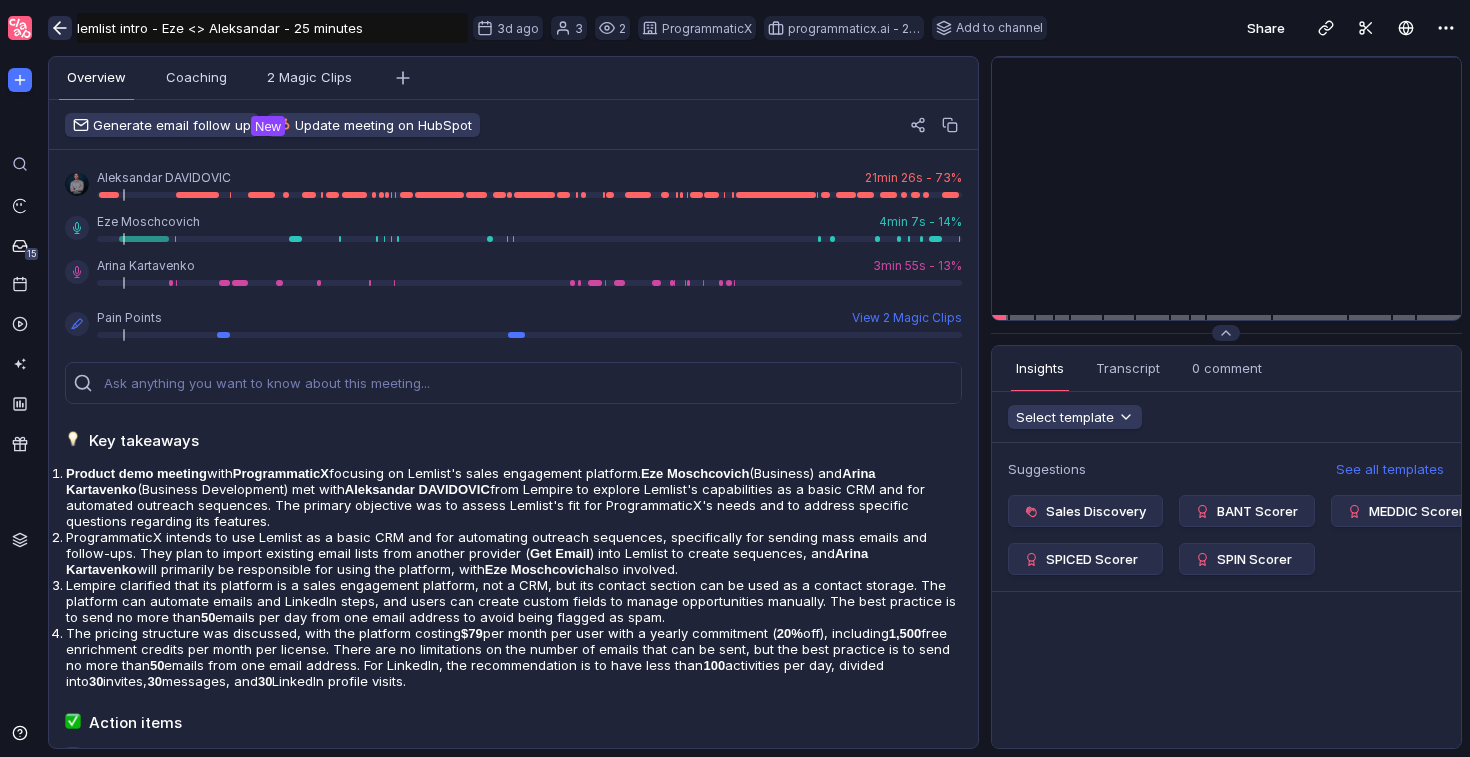 click at bounding box center (60, 28) 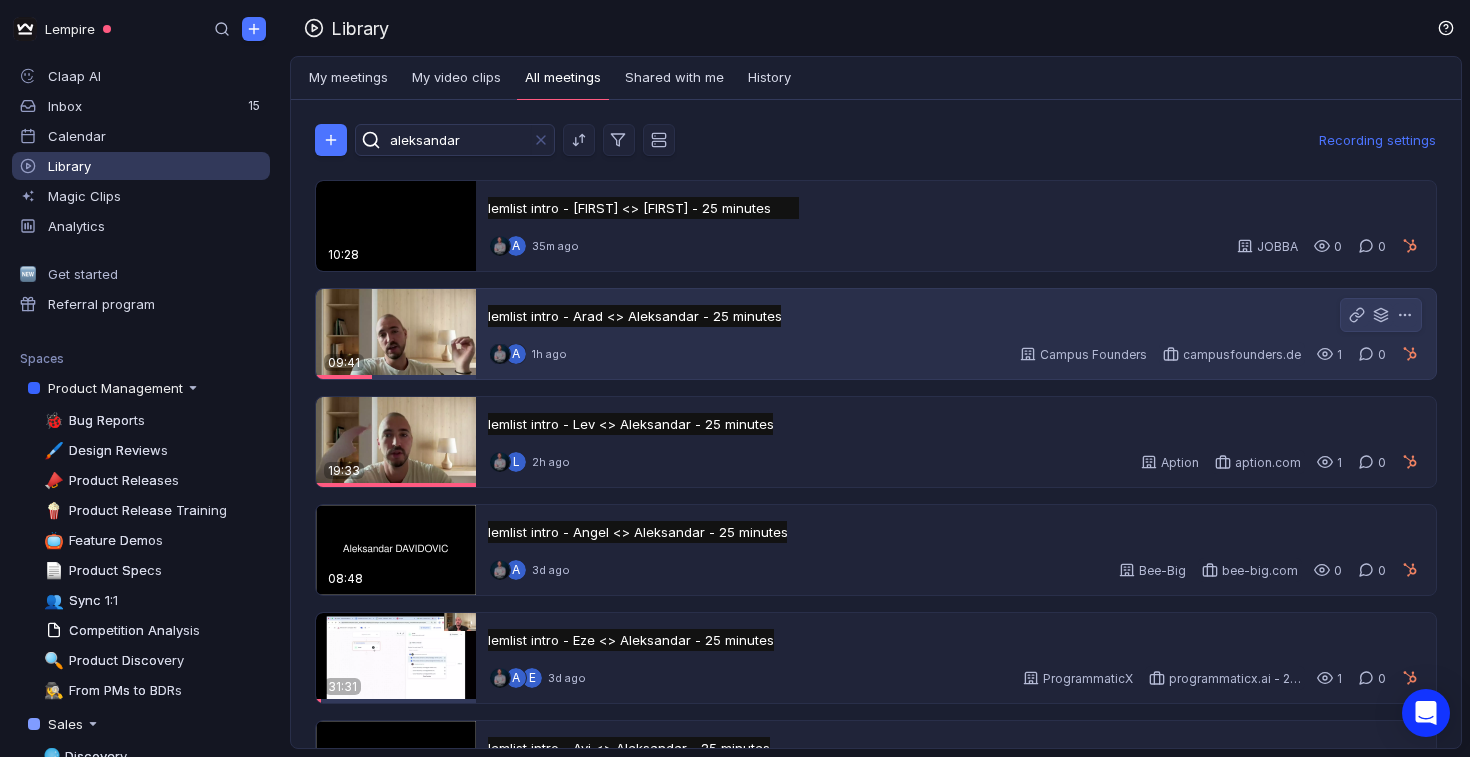 scroll, scrollTop: 0, scrollLeft: 0, axis: both 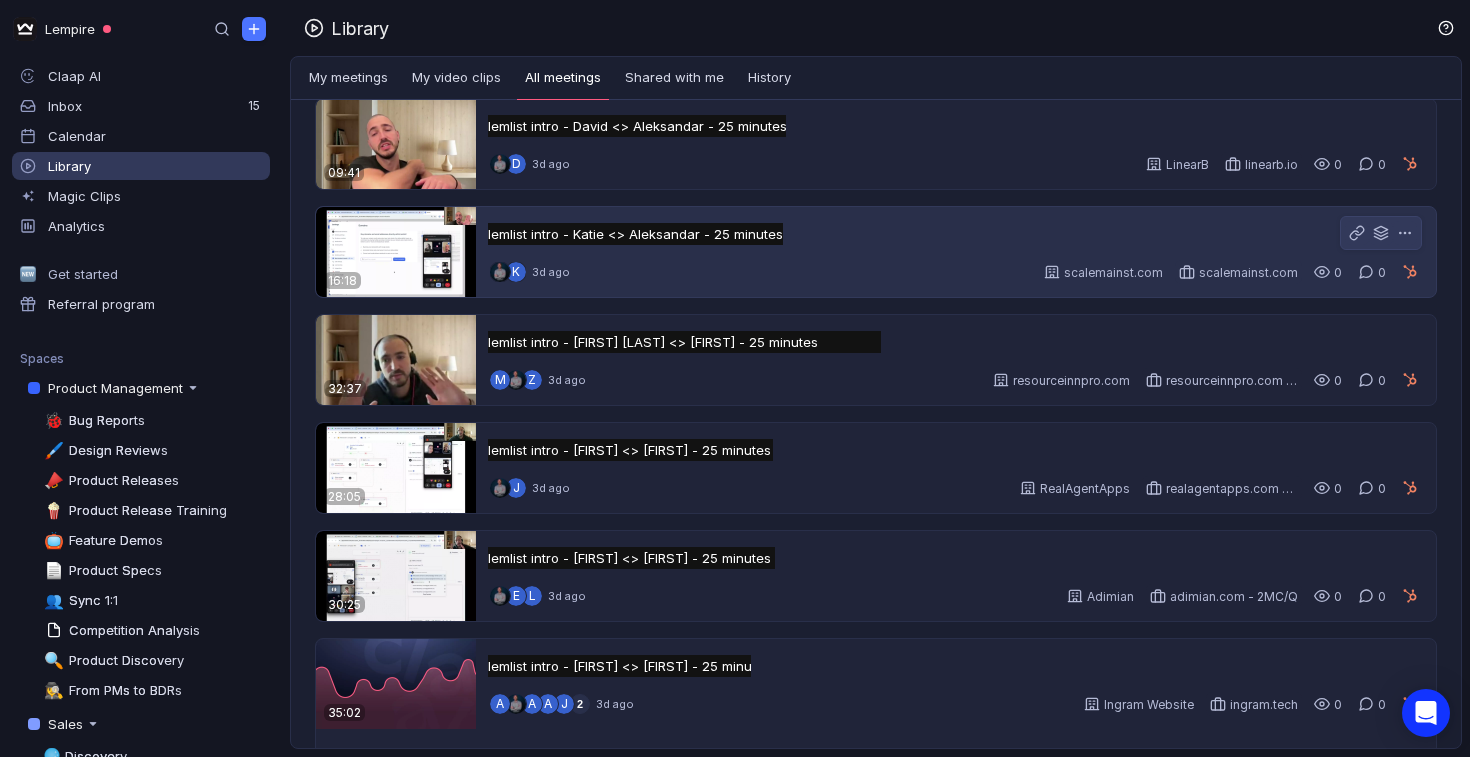 click at bounding box center [396, 252] 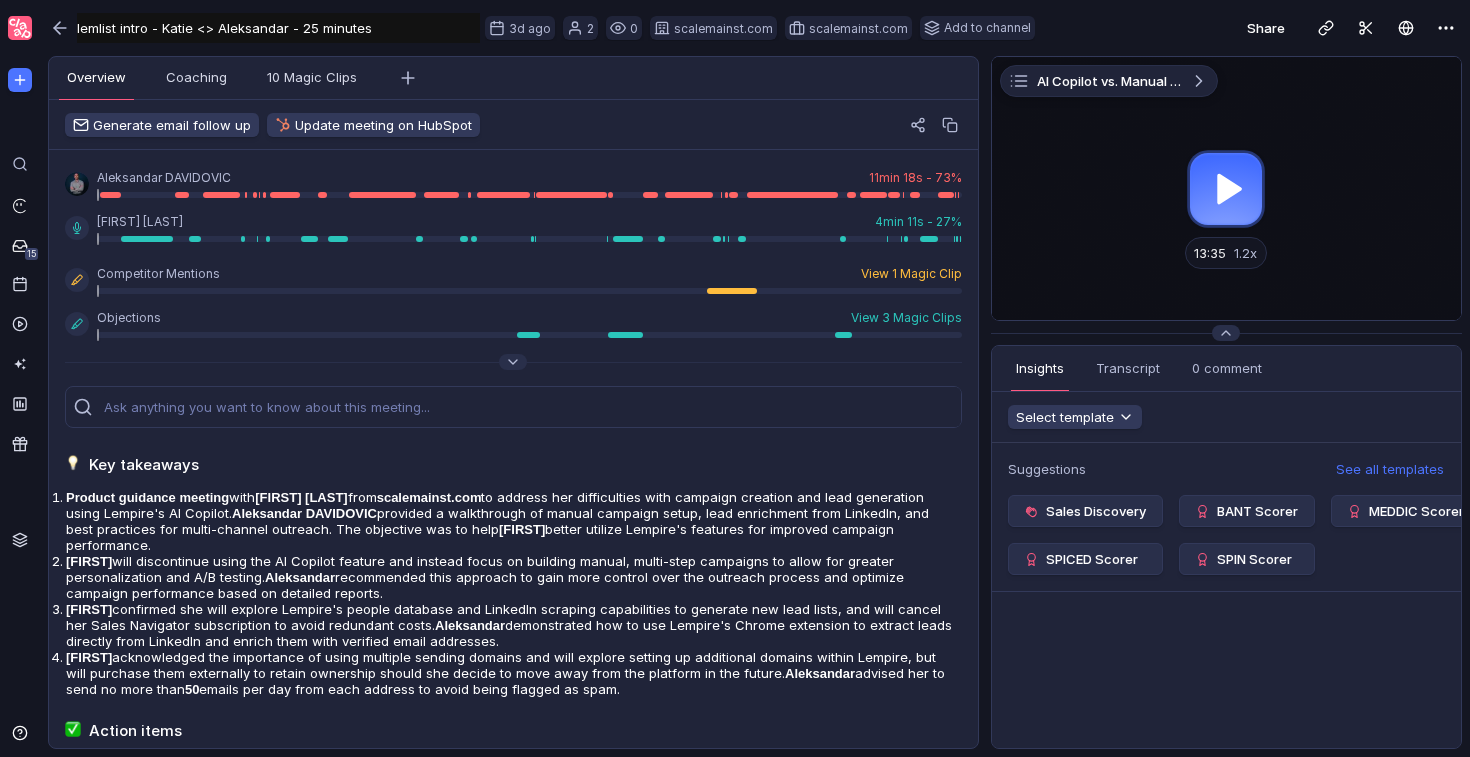 click at bounding box center [1226, 188] 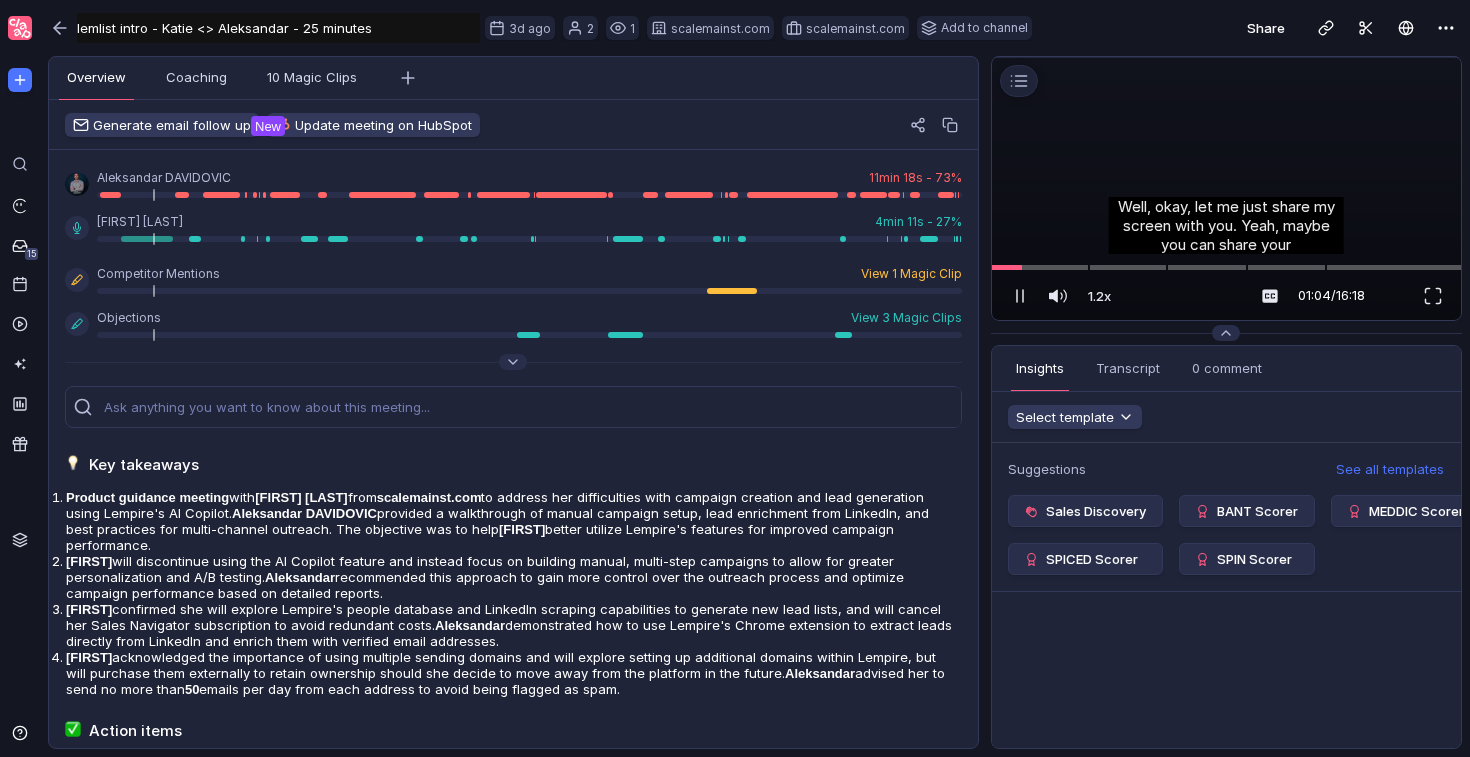 scroll, scrollTop: 0, scrollLeft: 0, axis: both 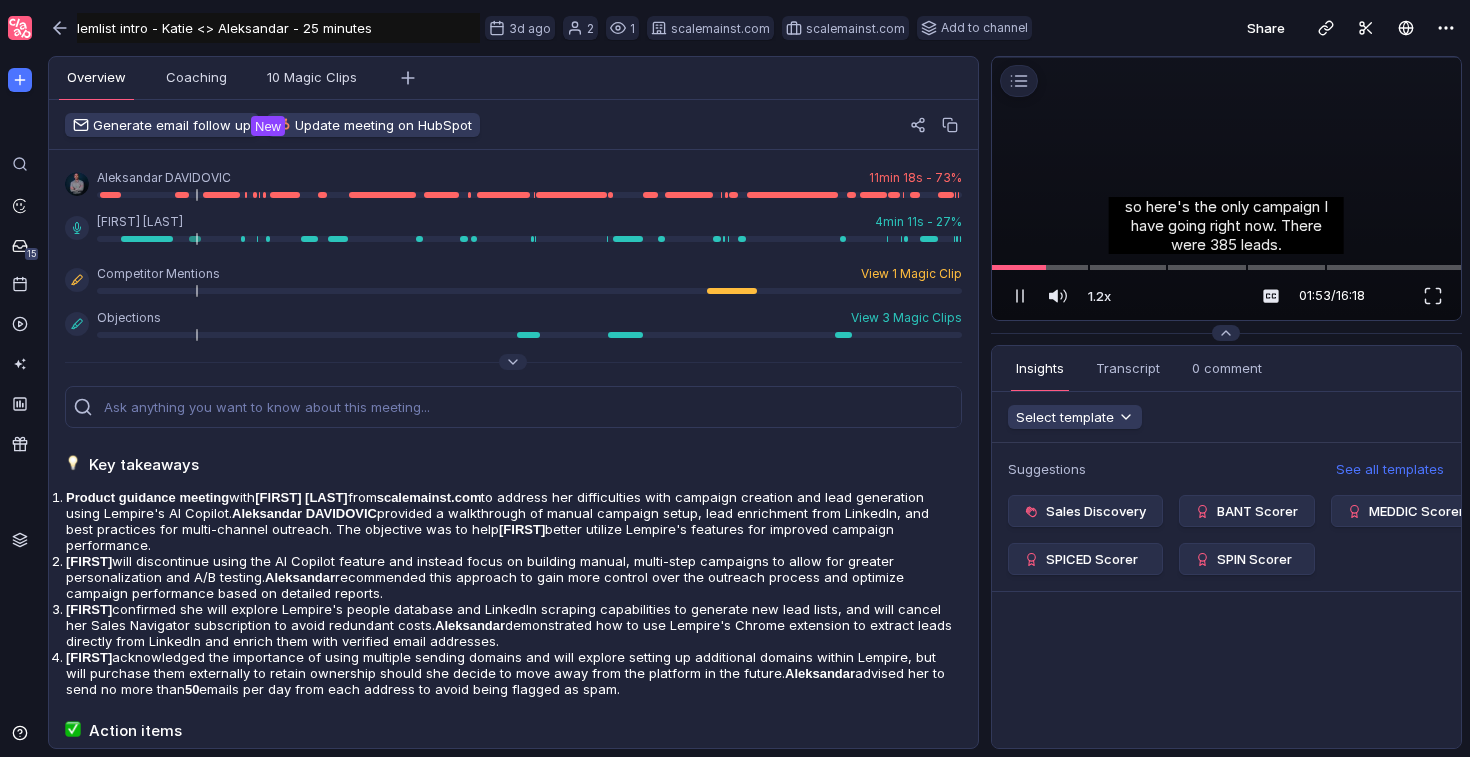 click at bounding box center [1226, 57] 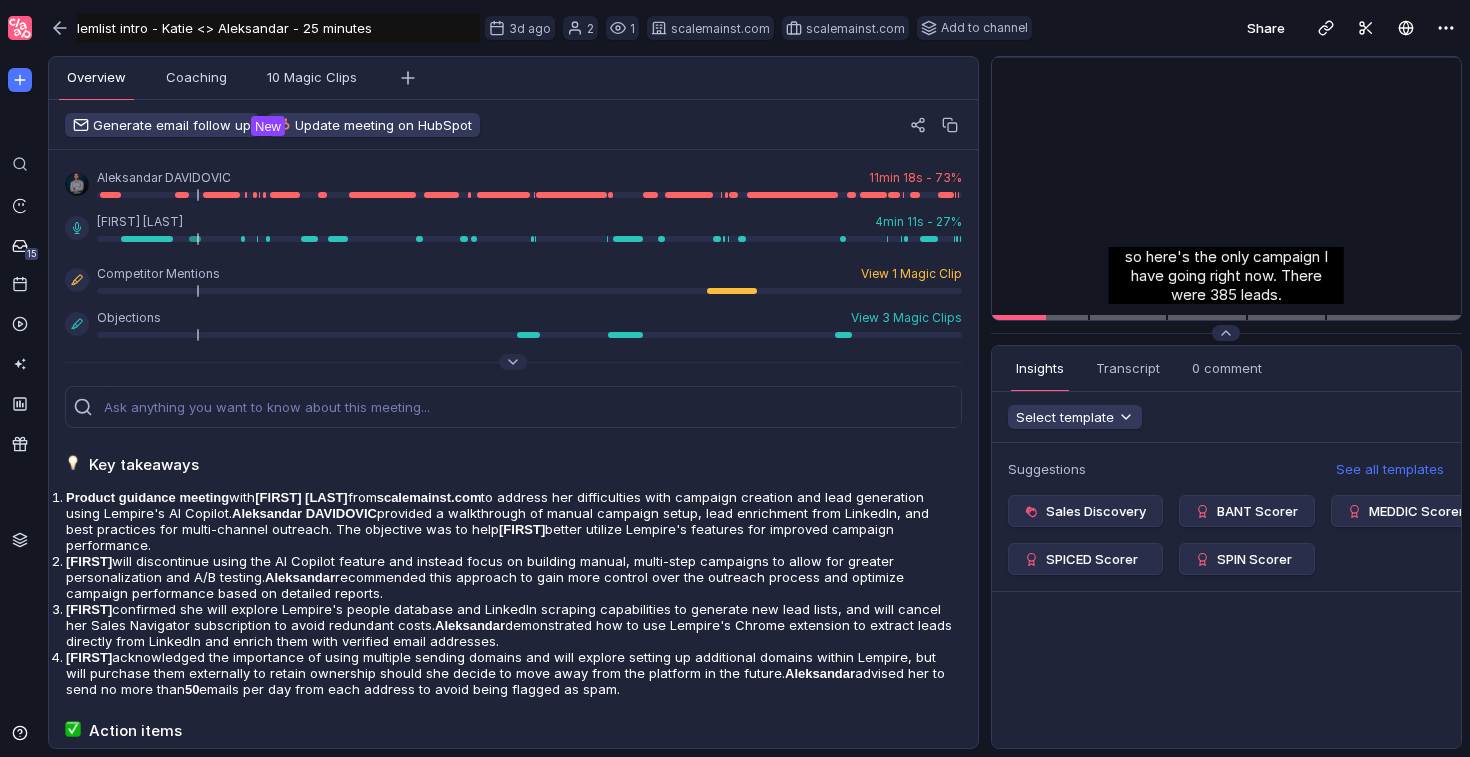 scroll, scrollTop: 0, scrollLeft: 0, axis: both 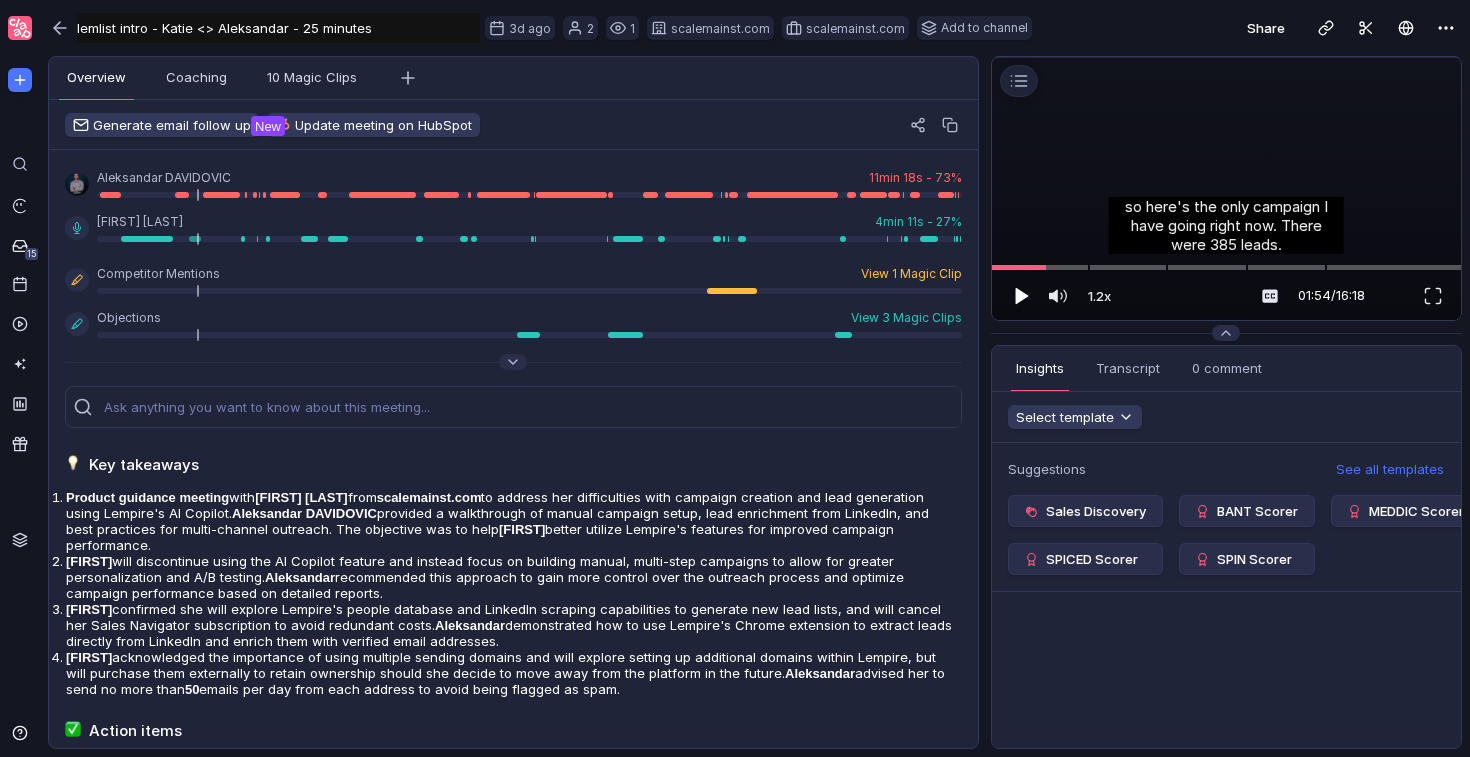 click at bounding box center (1020, 296) 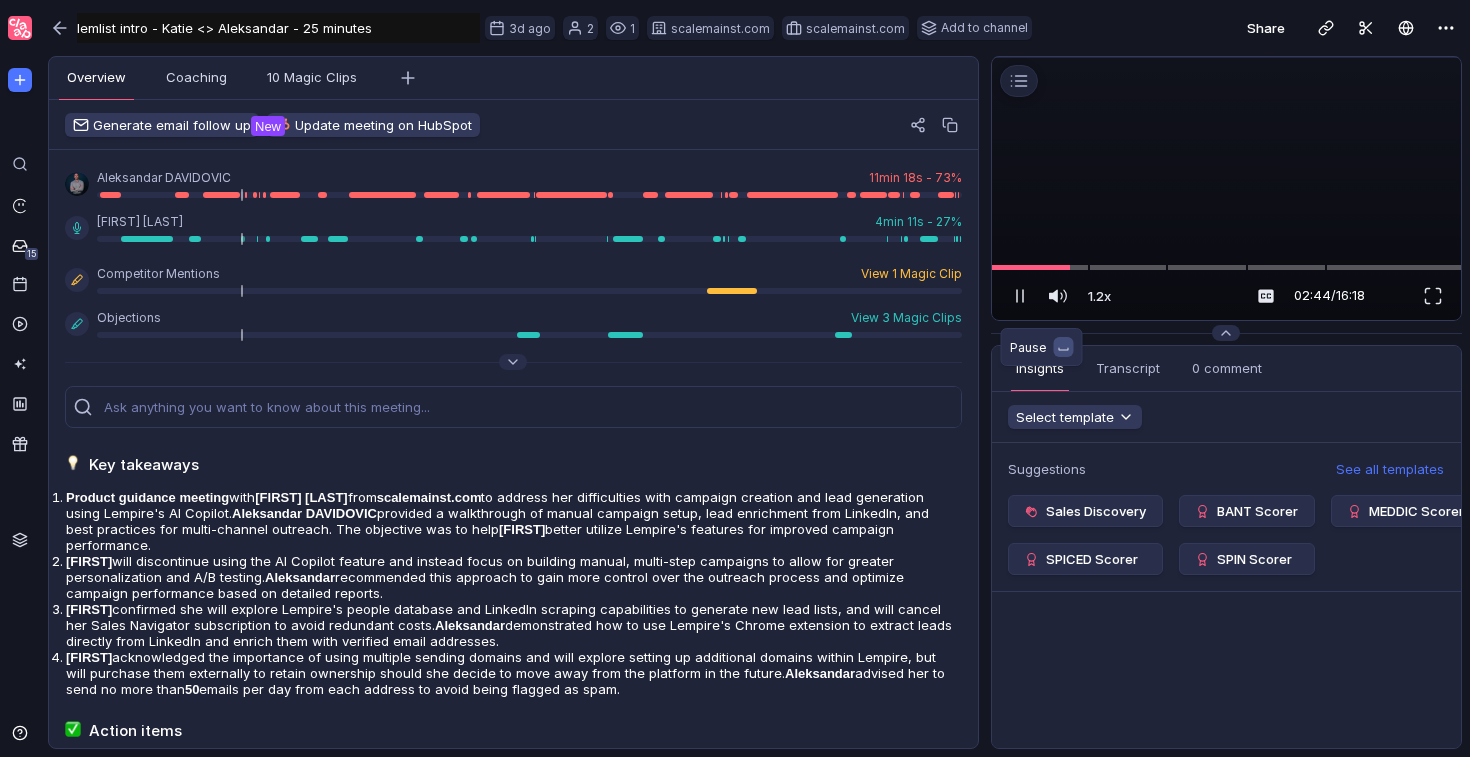scroll, scrollTop: 0, scrollLeft: 0, axis: both 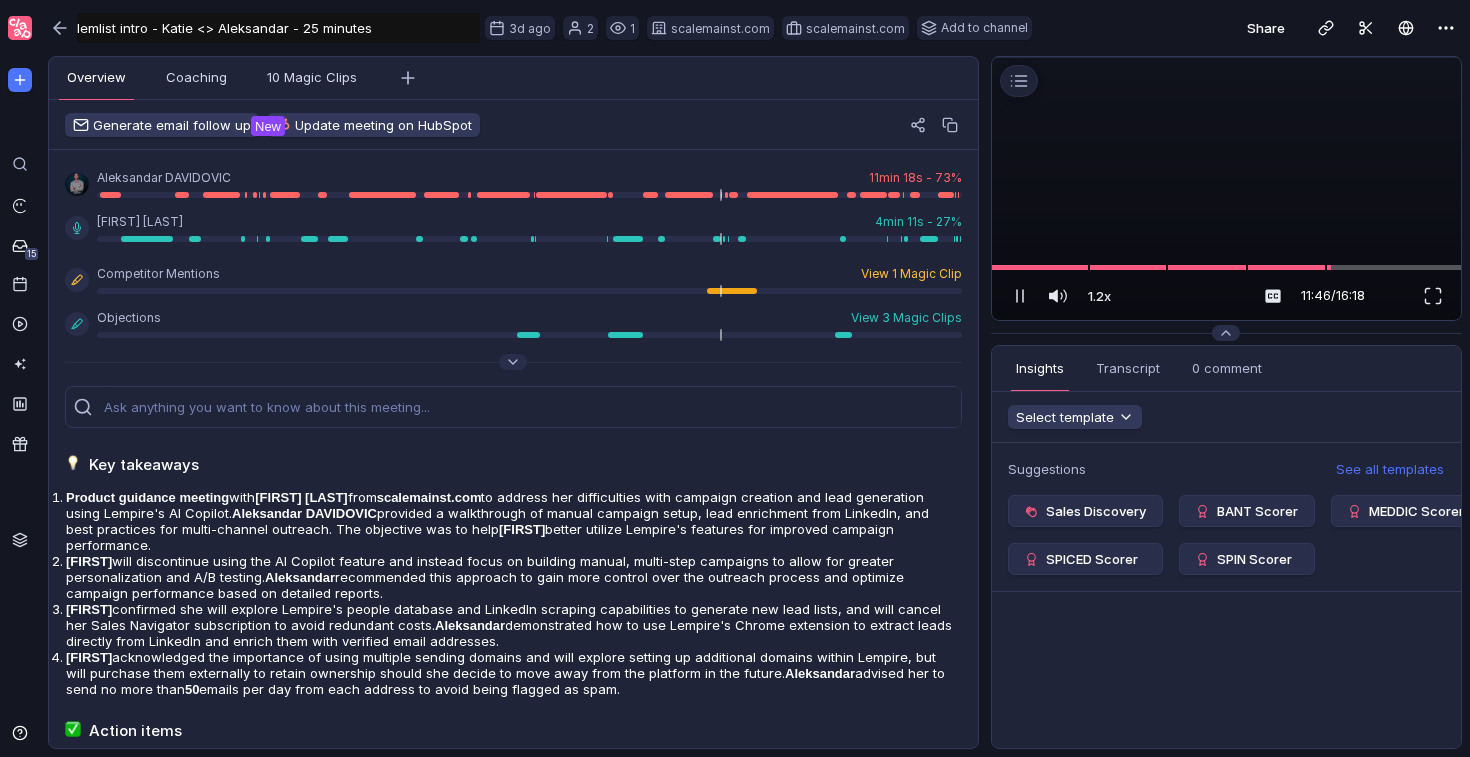 click at bounding box center [1226, 57] 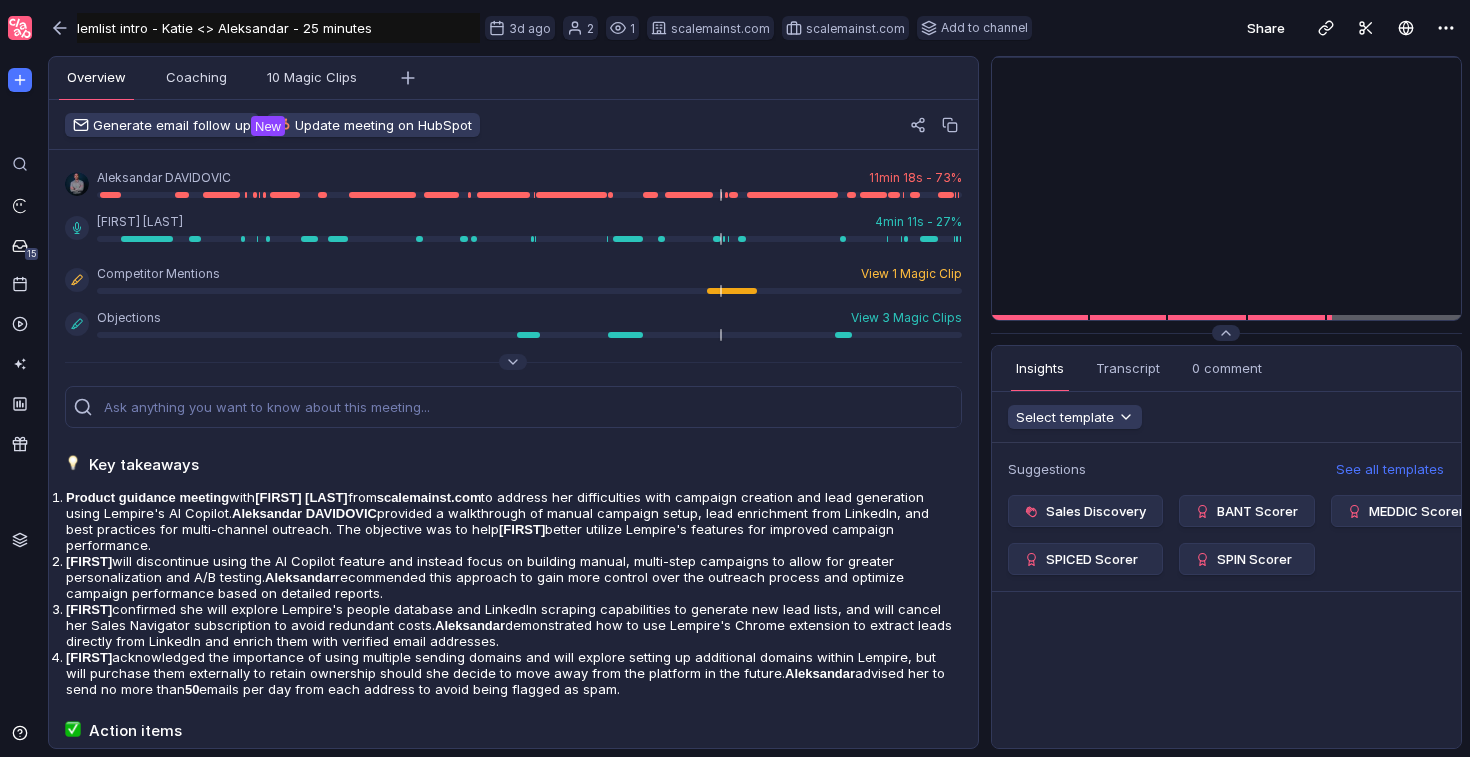 scroll, scrollTop: 0, scrollLeft: 0, axis: both 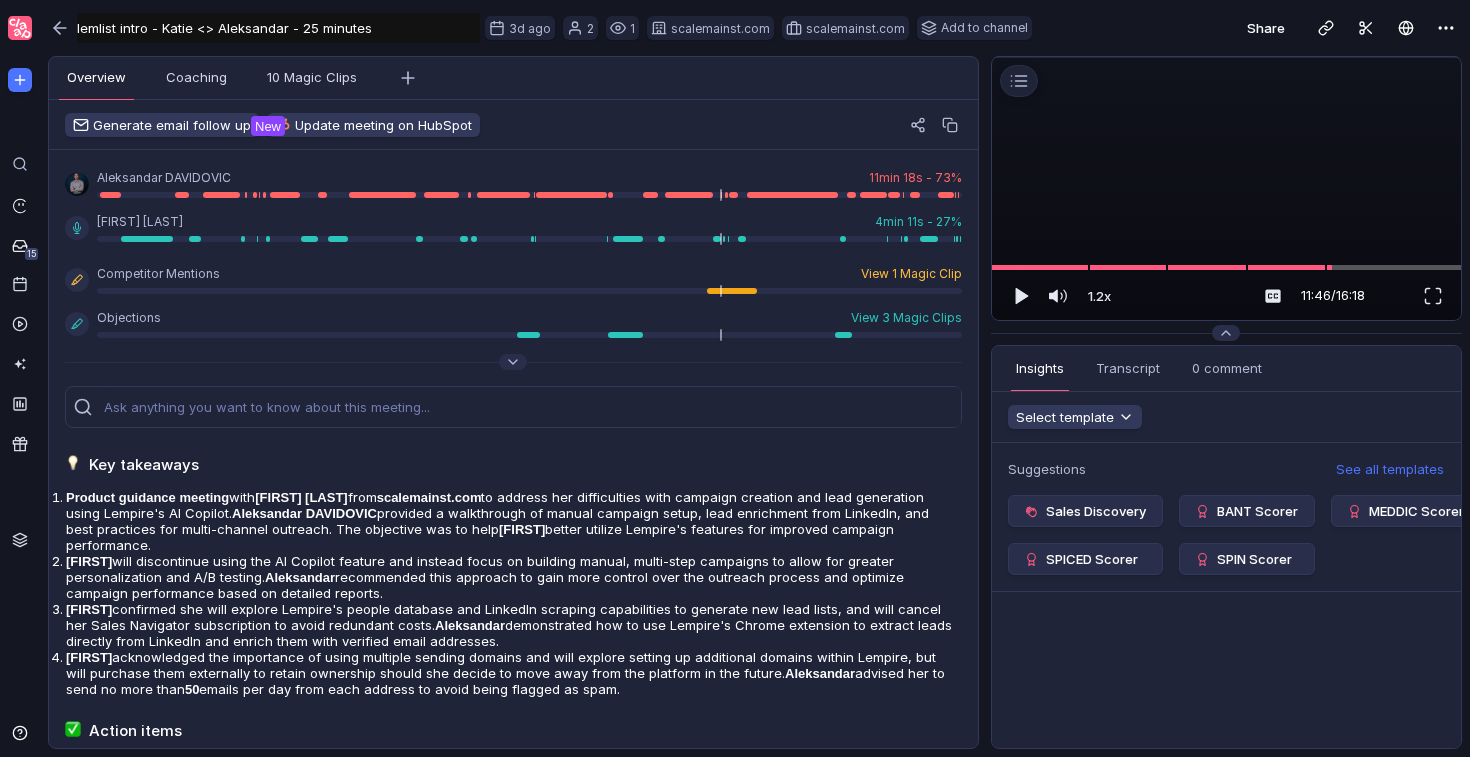 click at bounding box center [1226, 57] 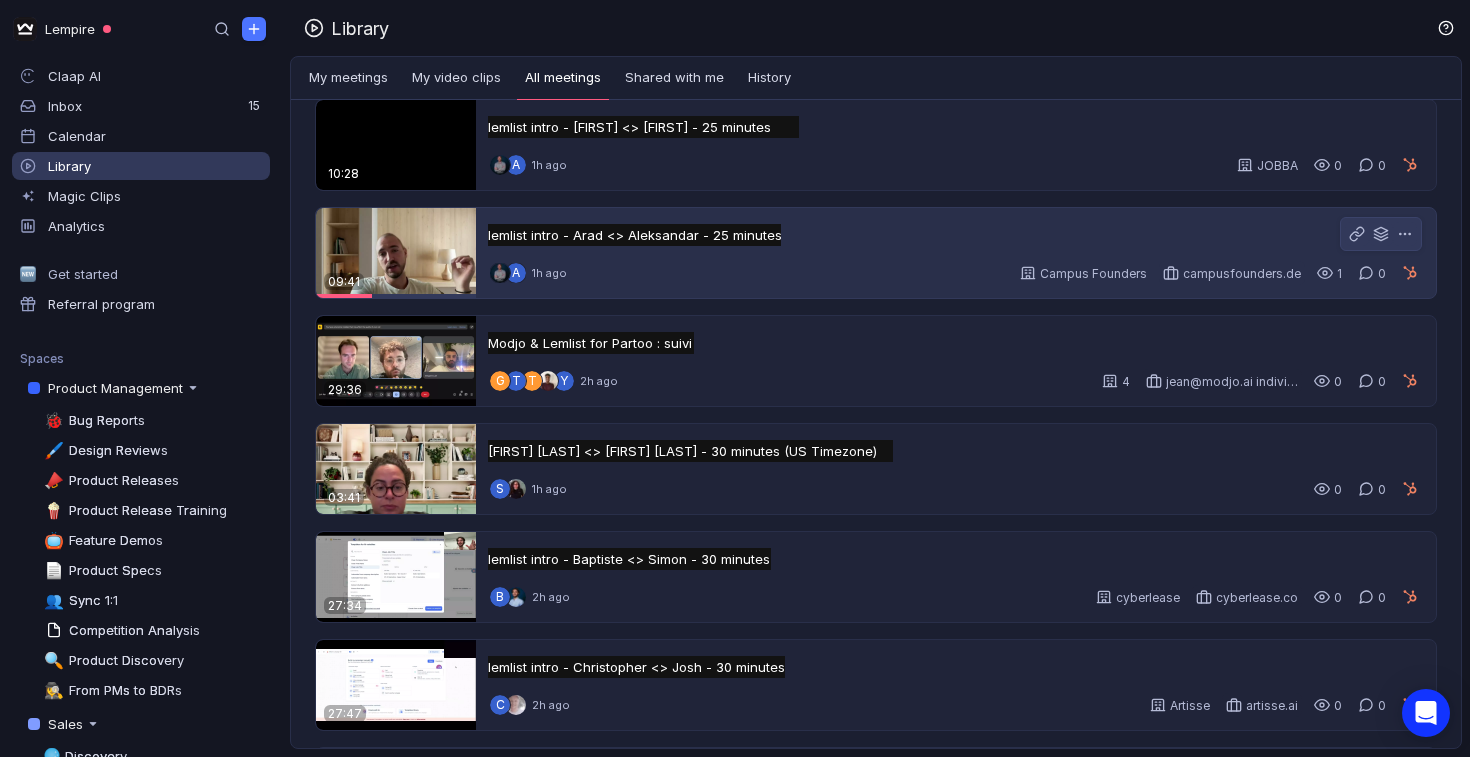 scroll, scrollTop: 0, scrollLeft: 0, axis: both 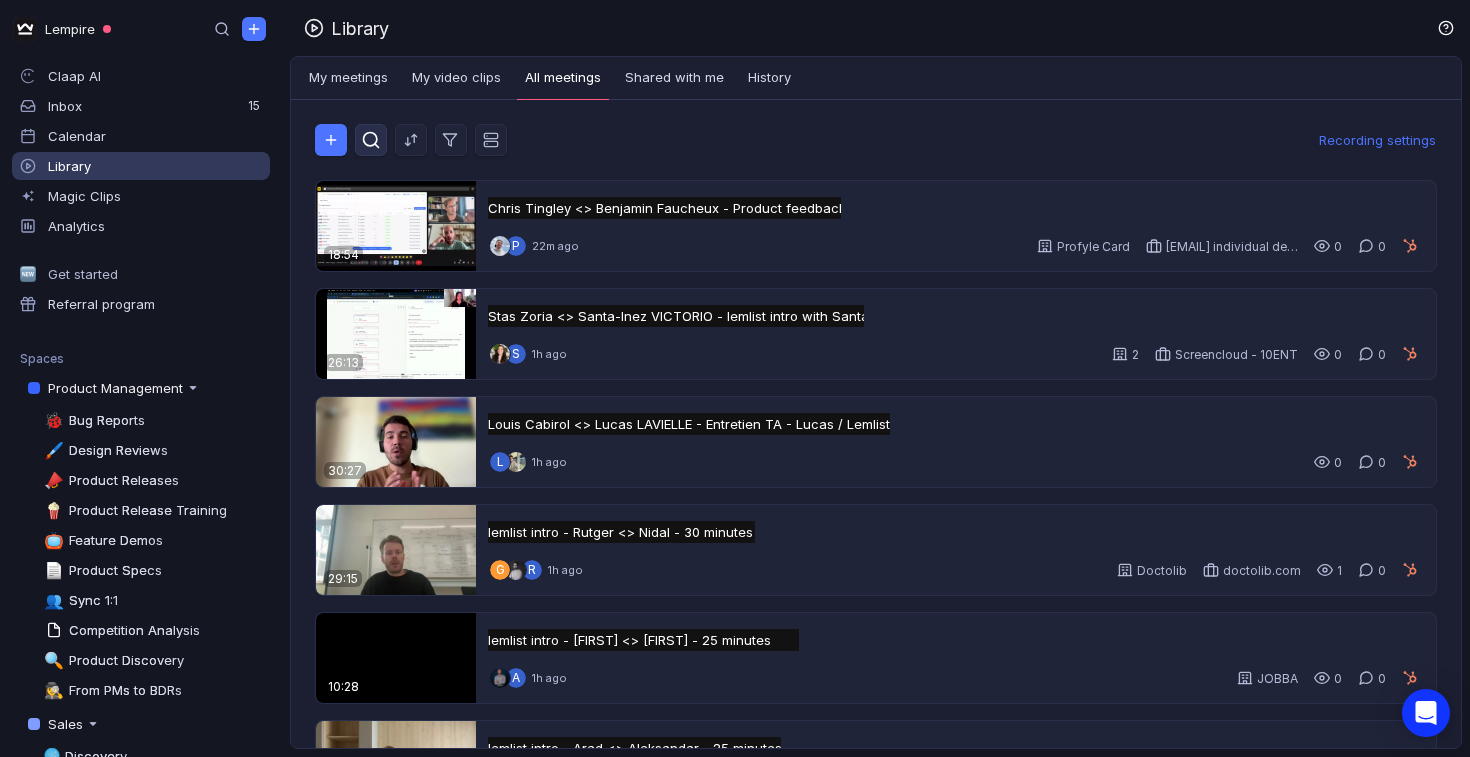 click at bounding box center (371, 140) 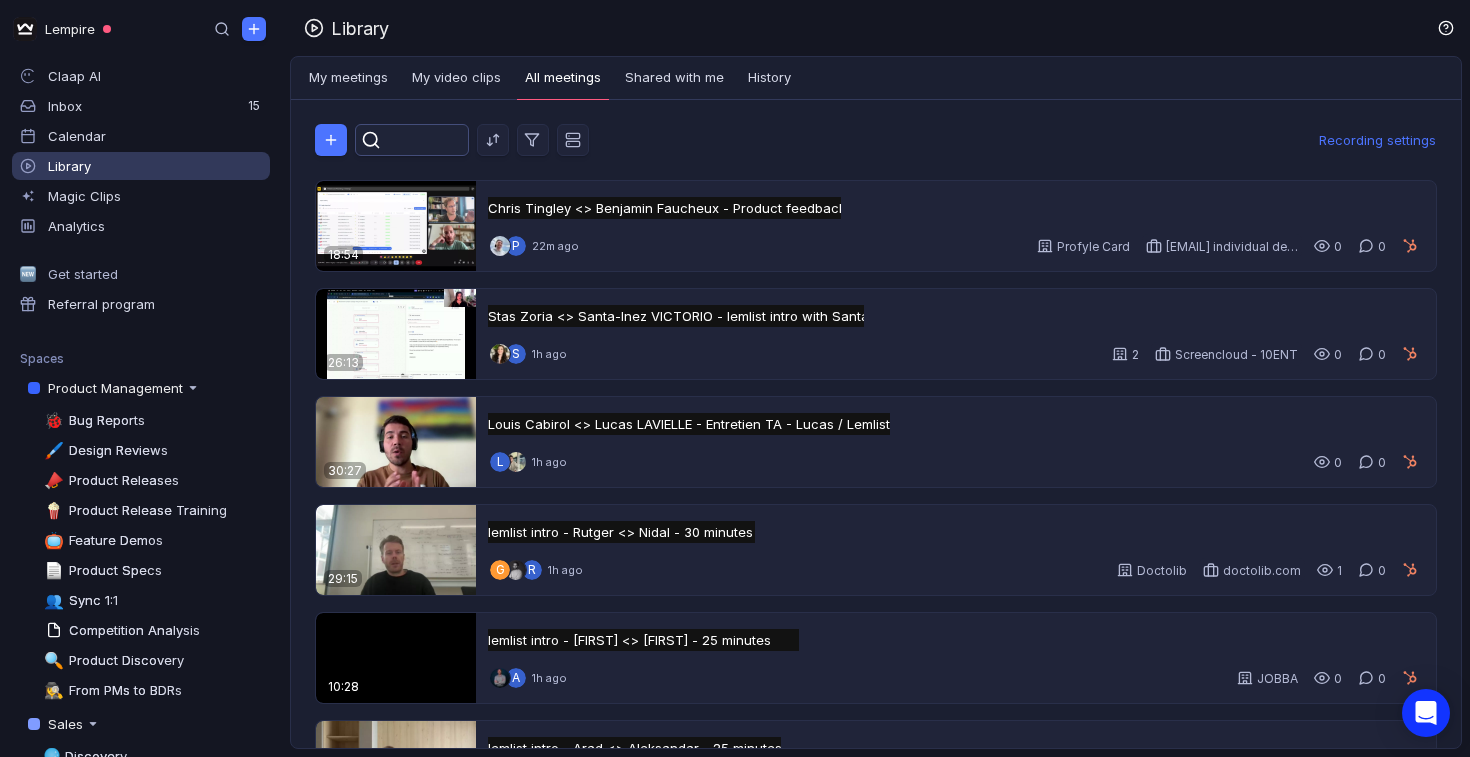 scroll, scrollTop: 0, scrollLeft: 0, axis: both 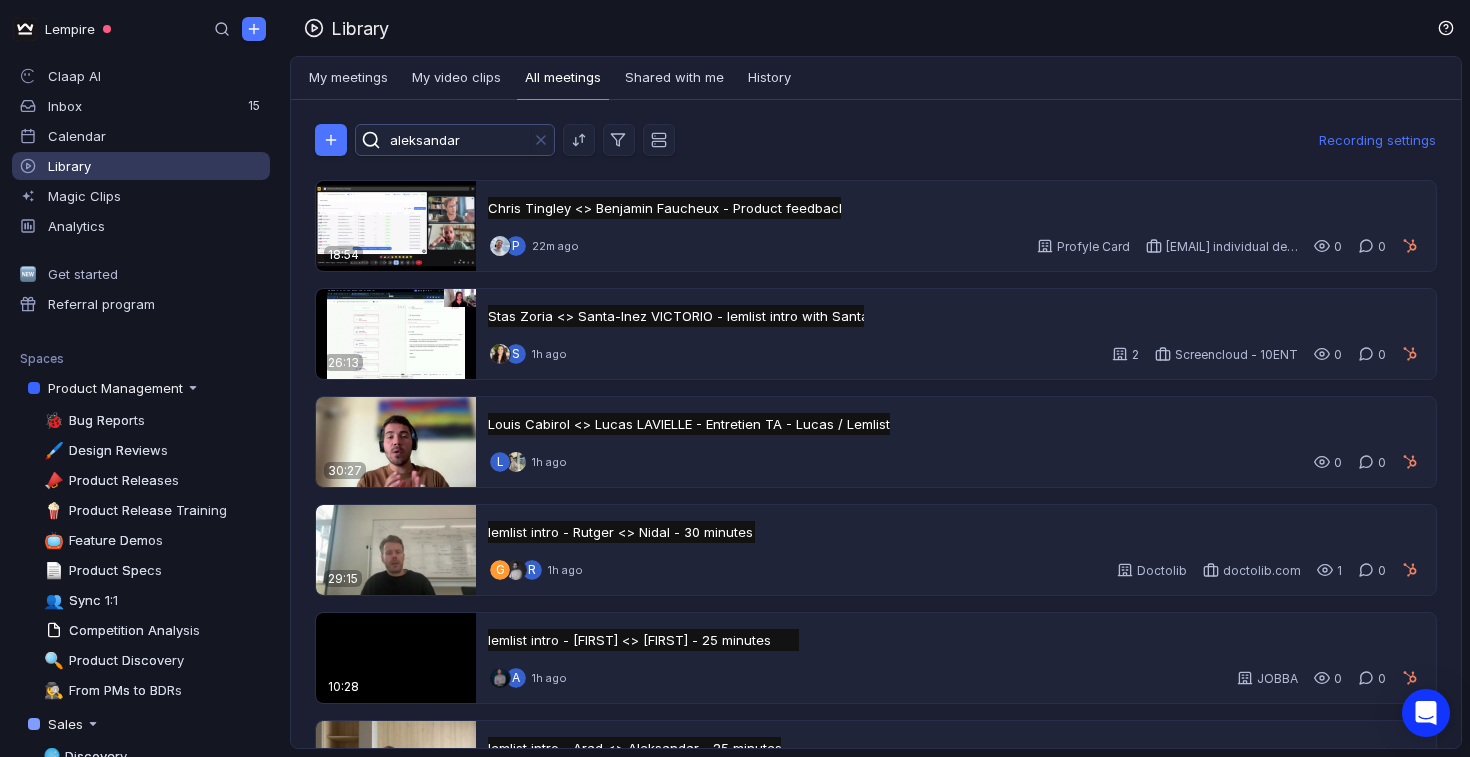 type on "aleksandar" 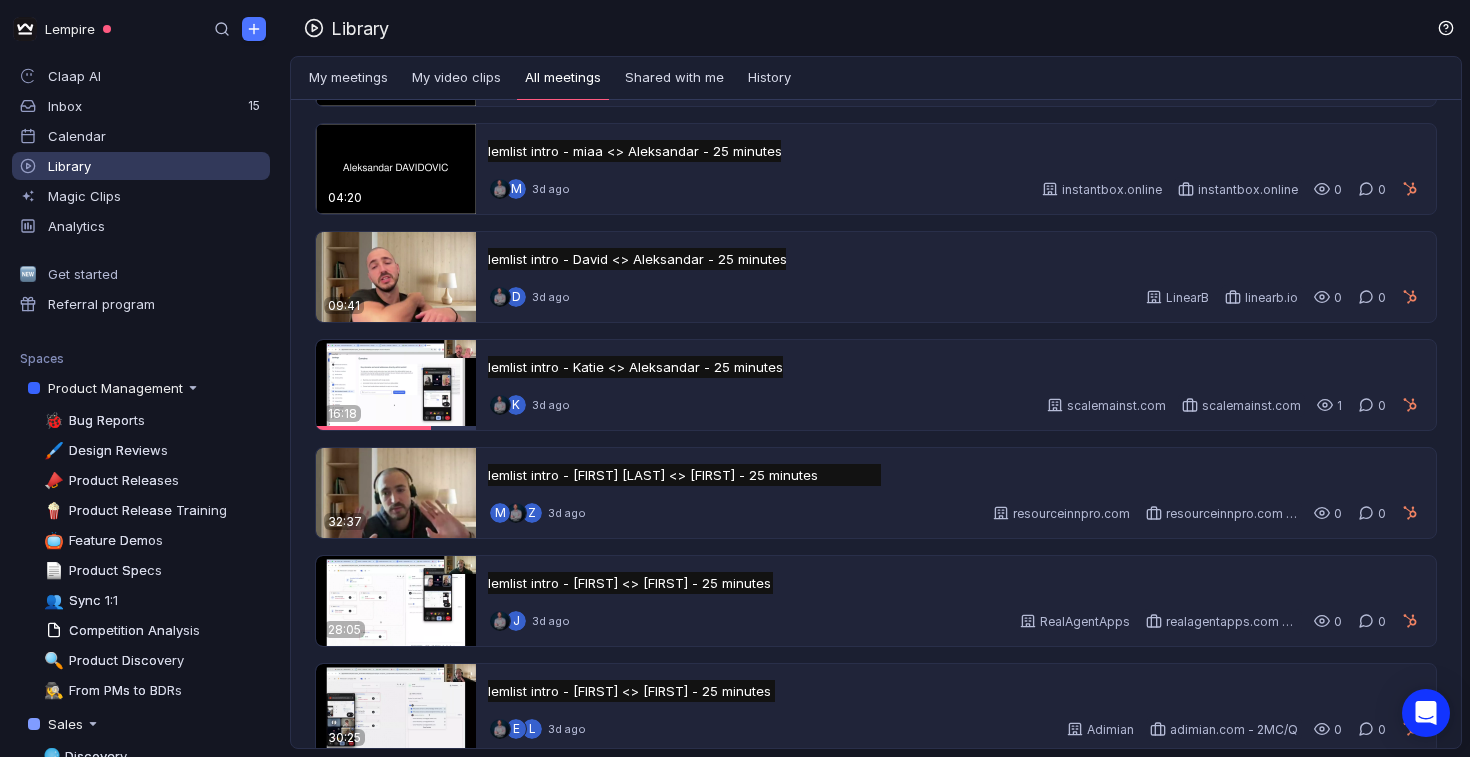 scroll, scrollTop: 765, scrollLeft: 0, axis: vertical 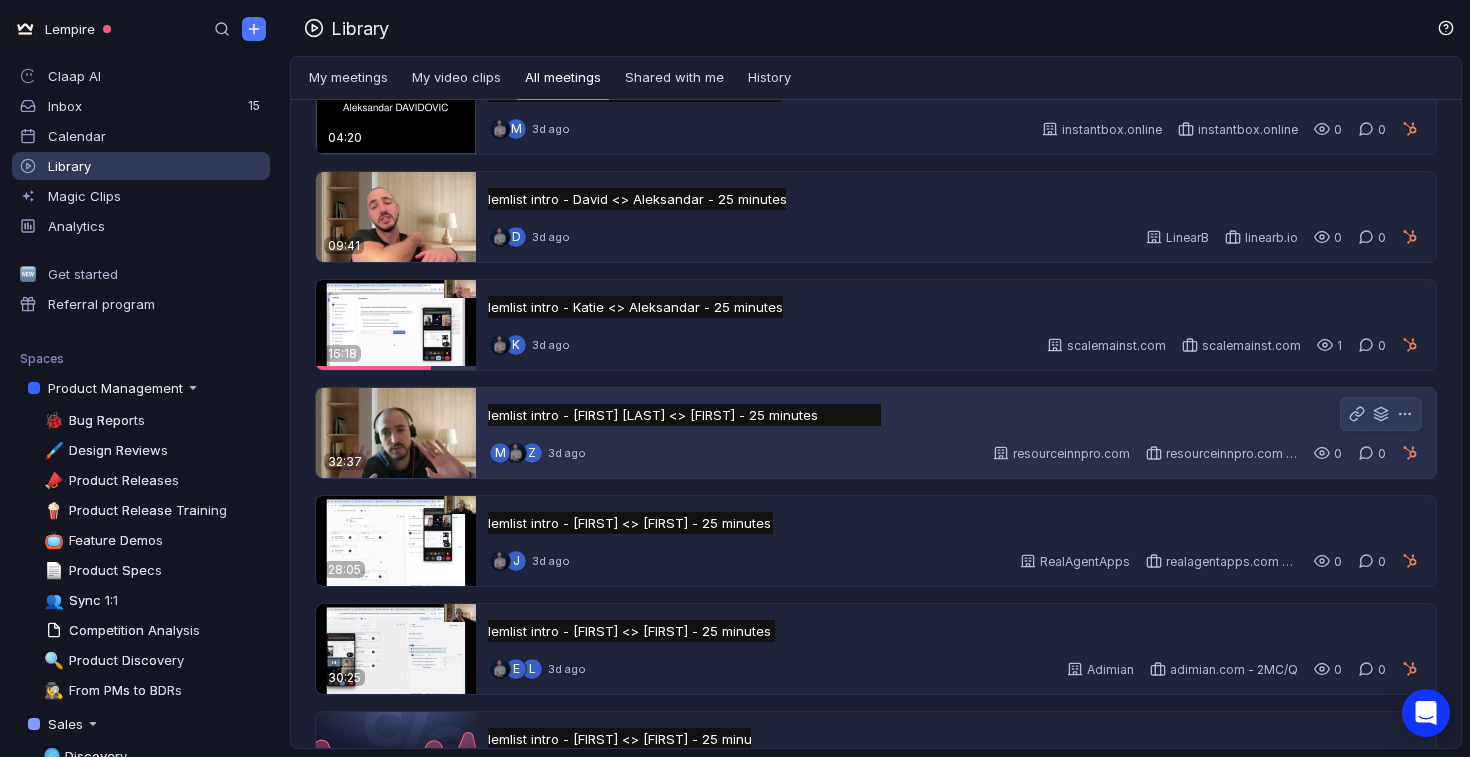 click at bounding box center [396, 433] 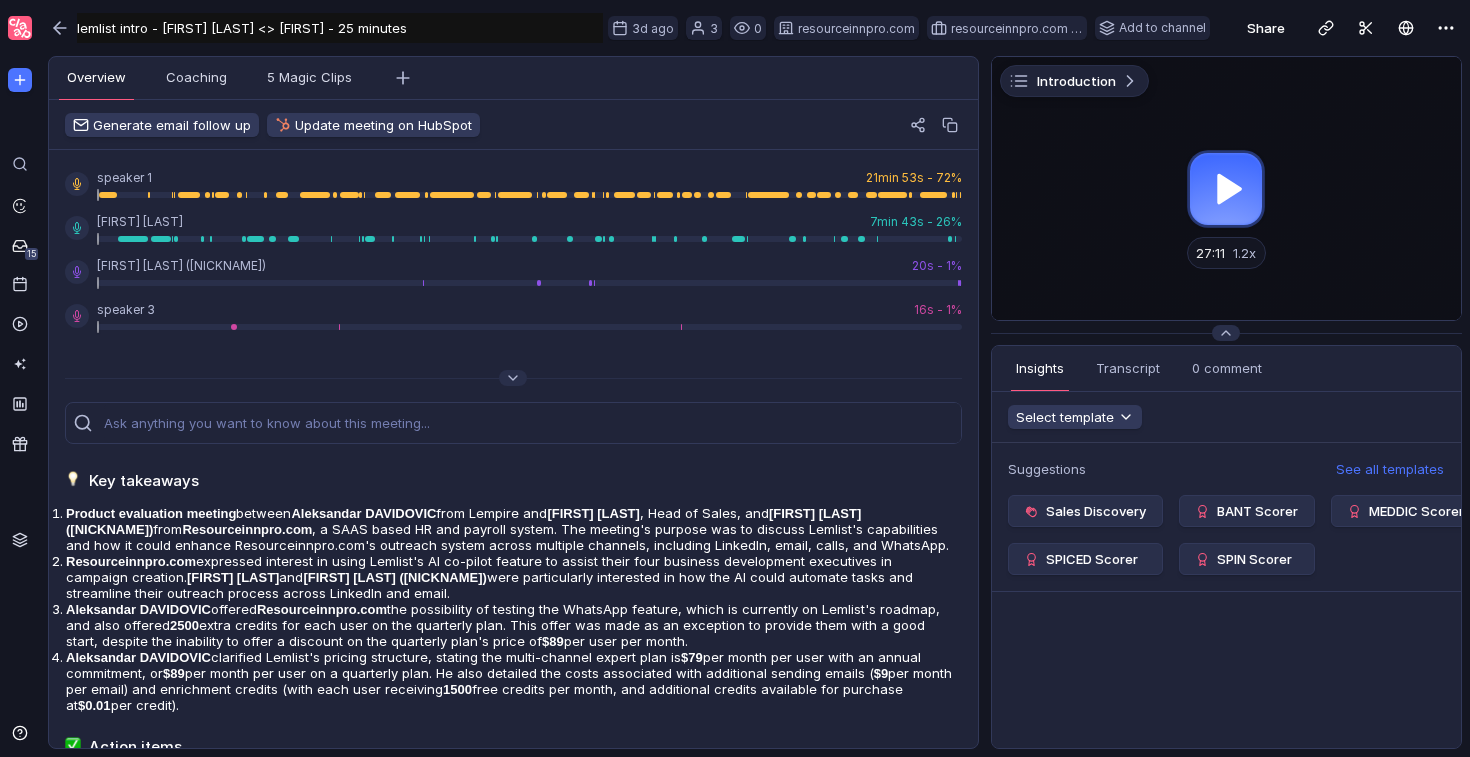 click at bounding box center (1226, 188) 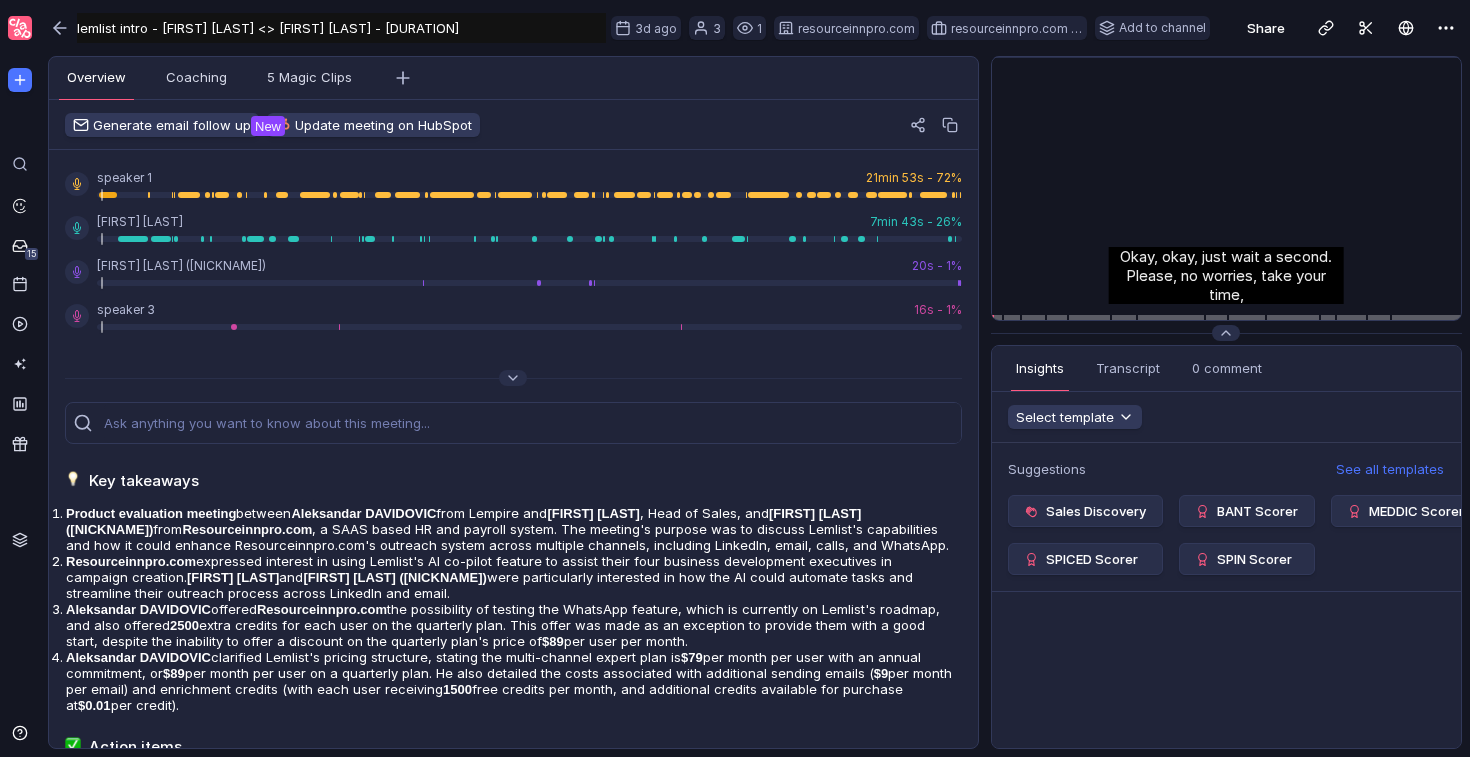 scroll, scrollTop: 0, scrollLeft: 0, axis: both 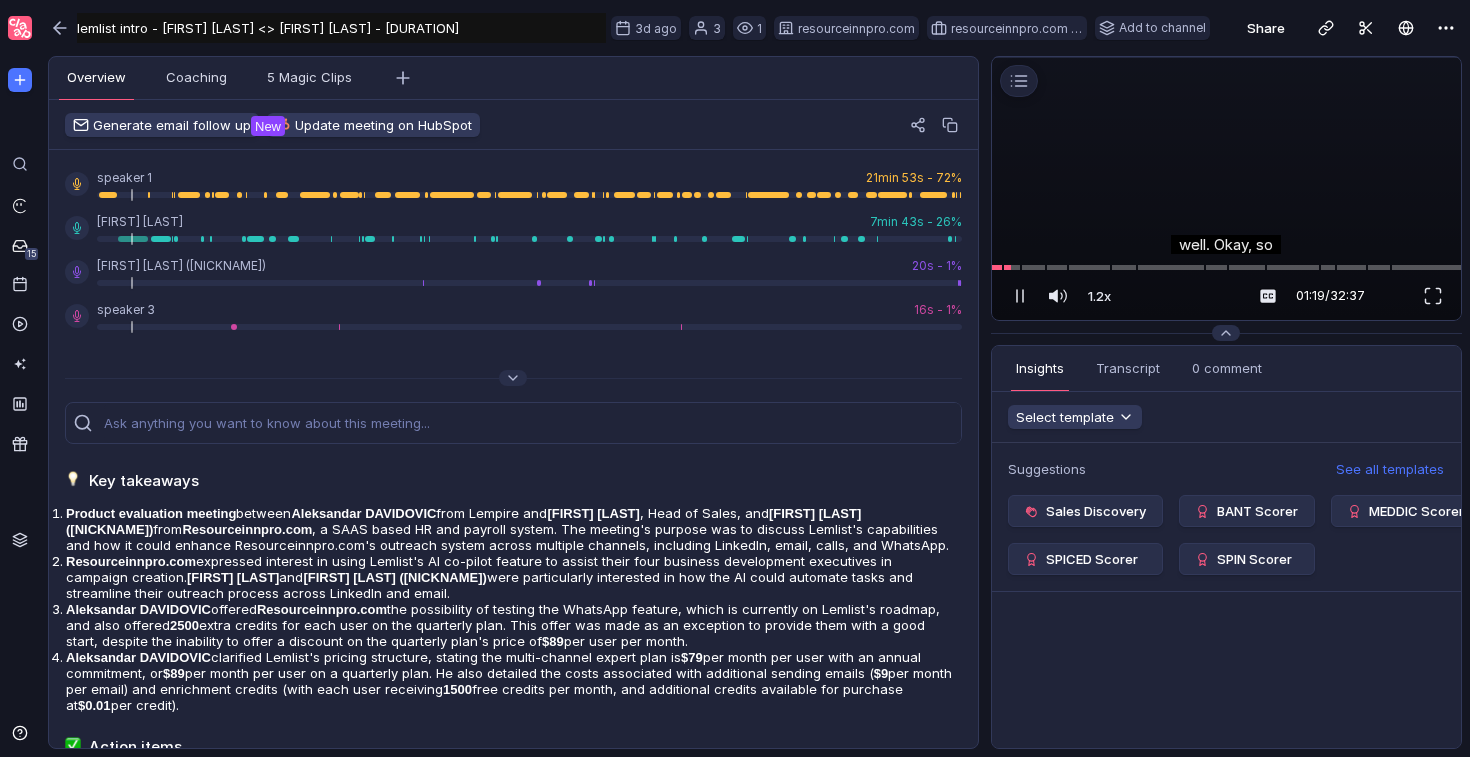 click at bounding box center [1226, 57] 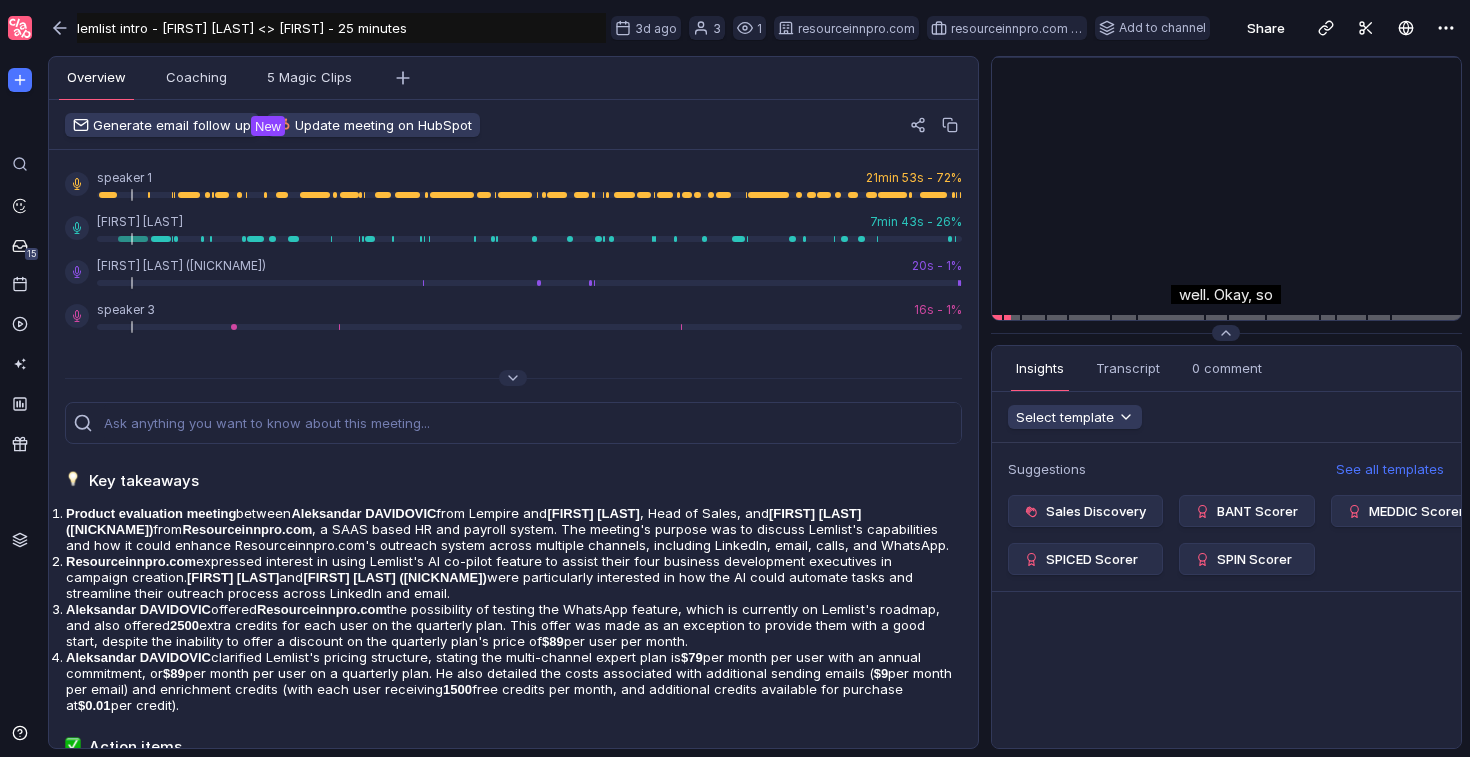 scroll, scrollTop: 0, scrollLeft: 0, axis: both 